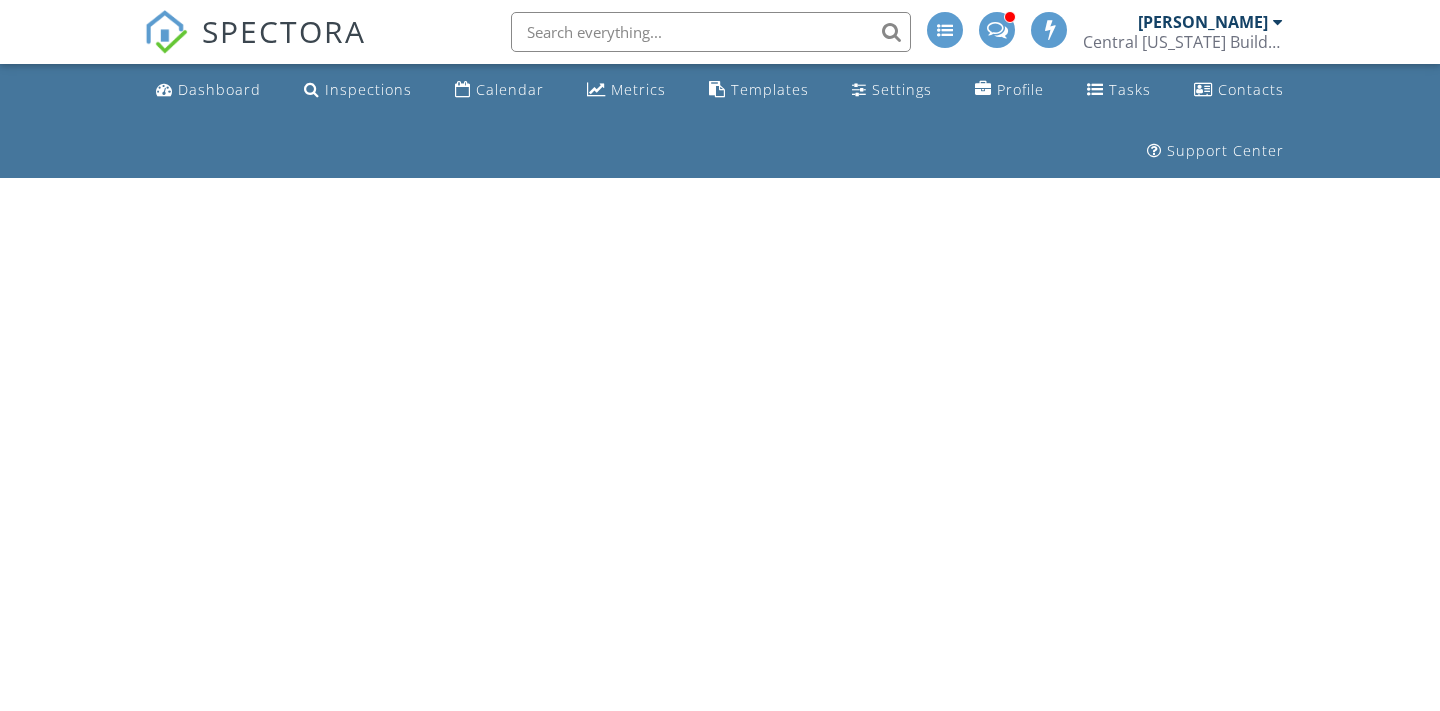 scroll, scrollTop: 0, scrollLeft: 0, axis: both 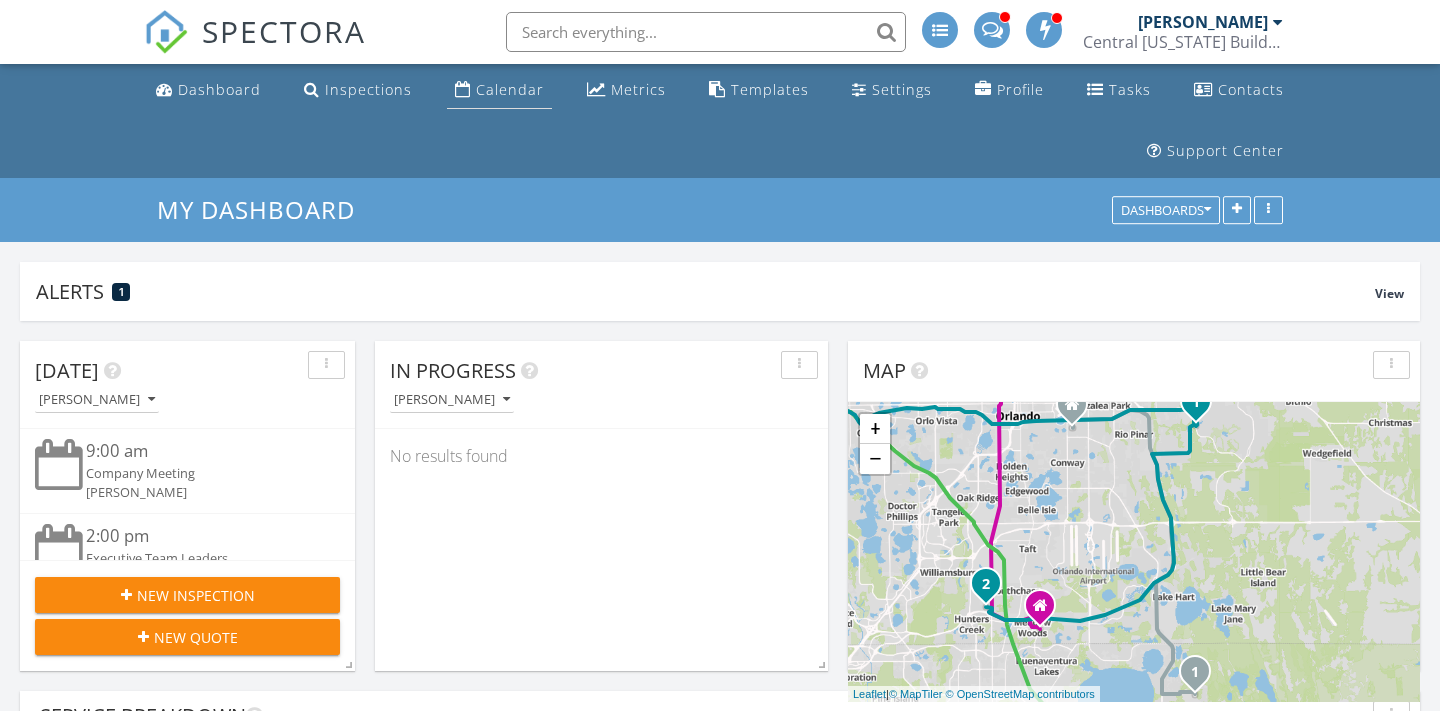click on "Calendar" at bounding box center [499, 90] 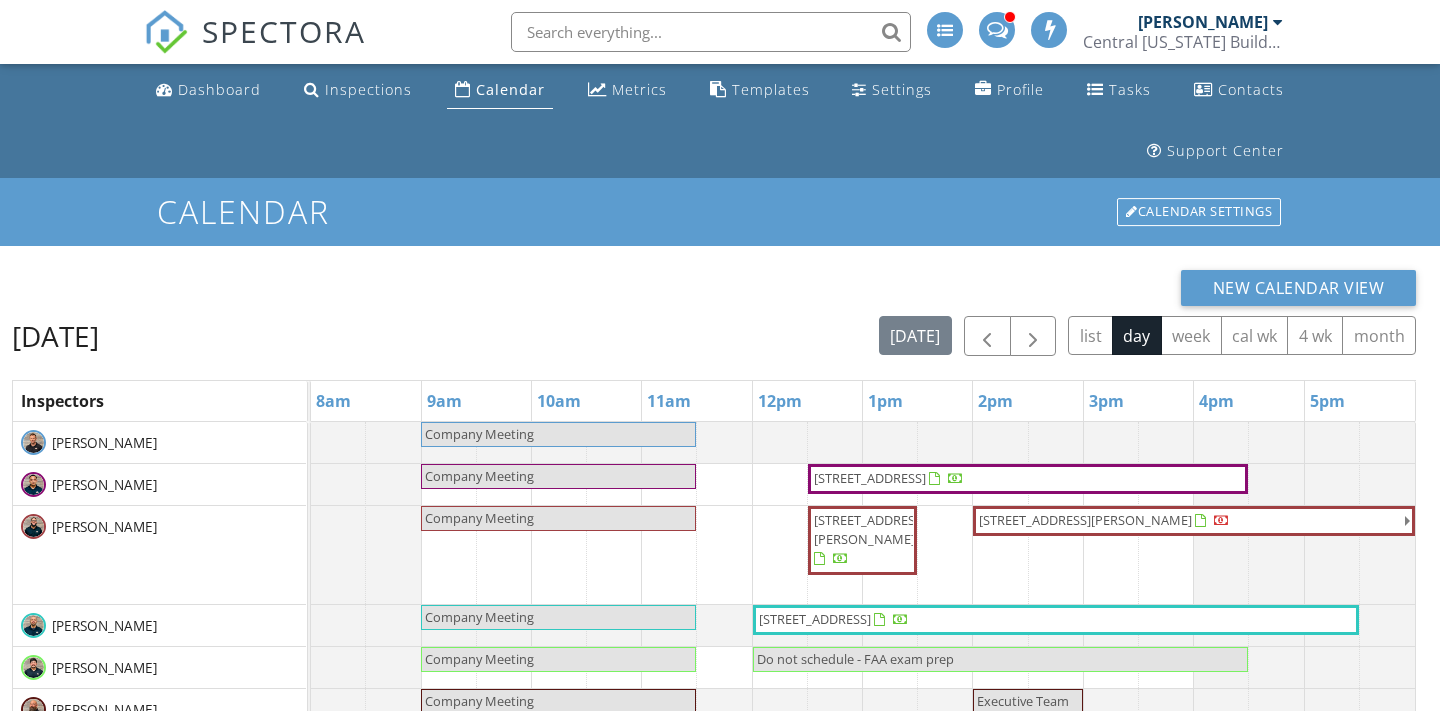 scroll, scrollTop: 0, scrollLeft: 0, axis: both 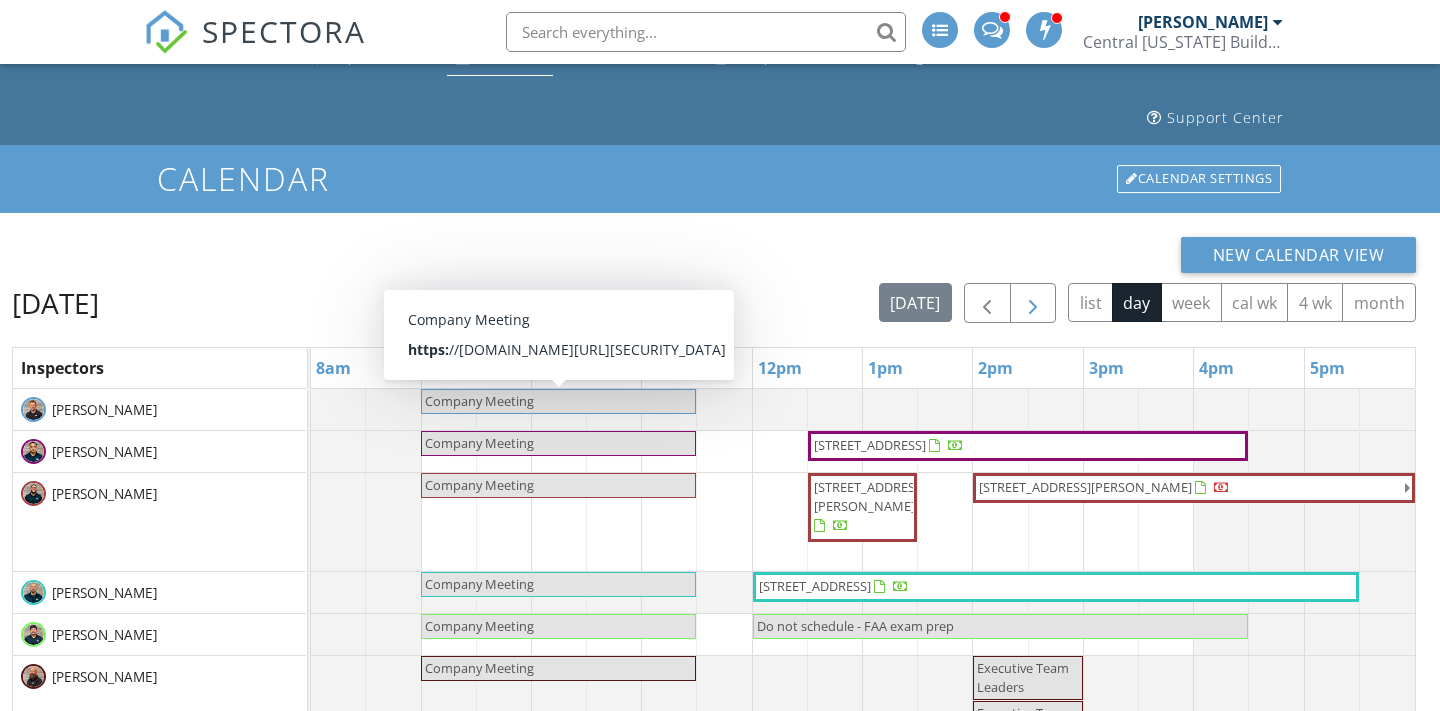click at bounding box center (1033, 303) 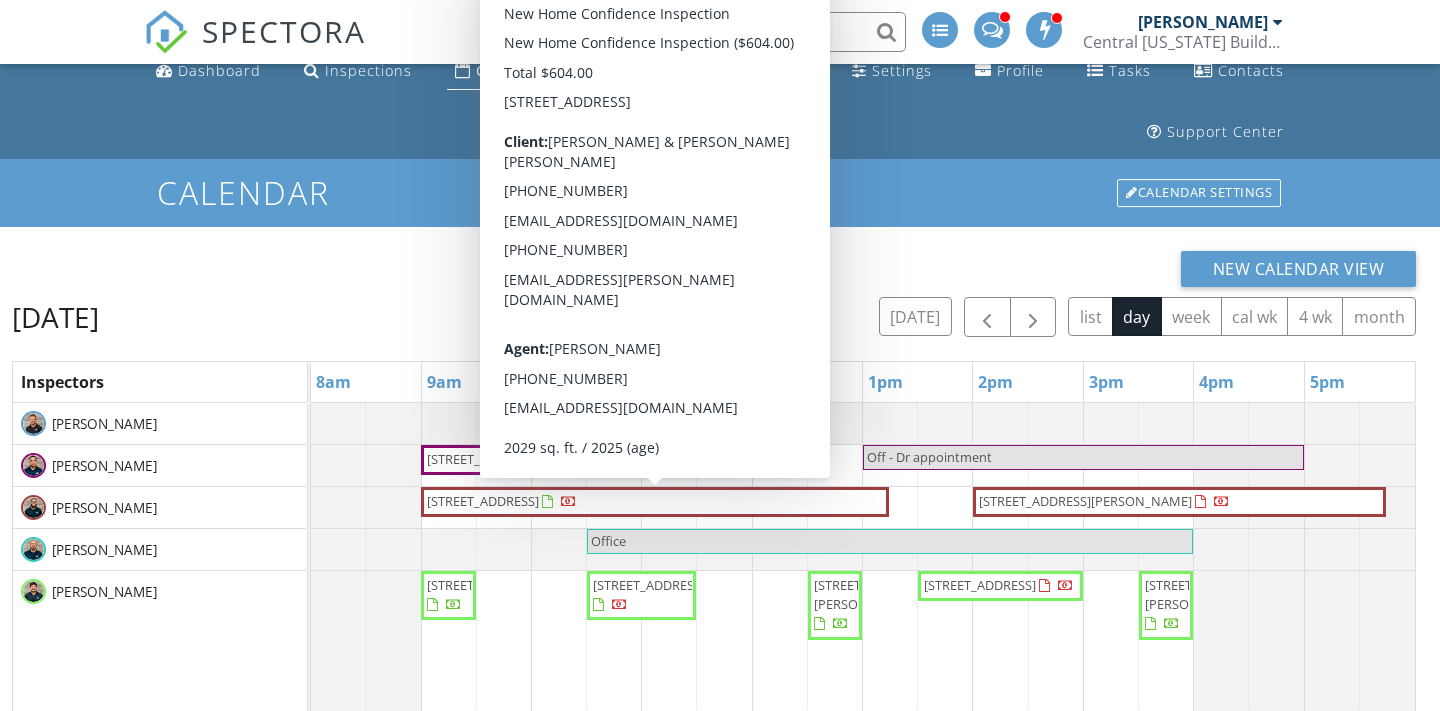 scroll, scrollTop: 11, scrollLeft: 0, axis: vertical 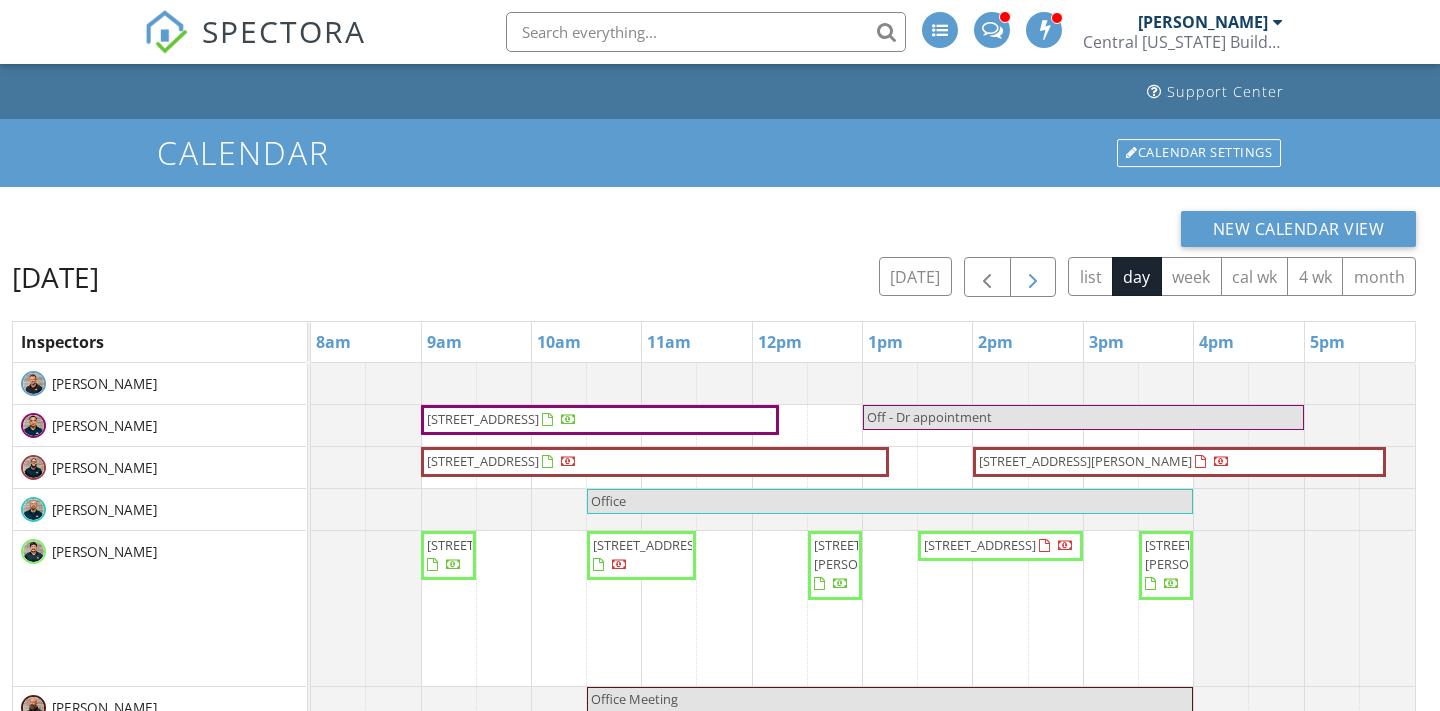 click at bounding box center [1033, 278] 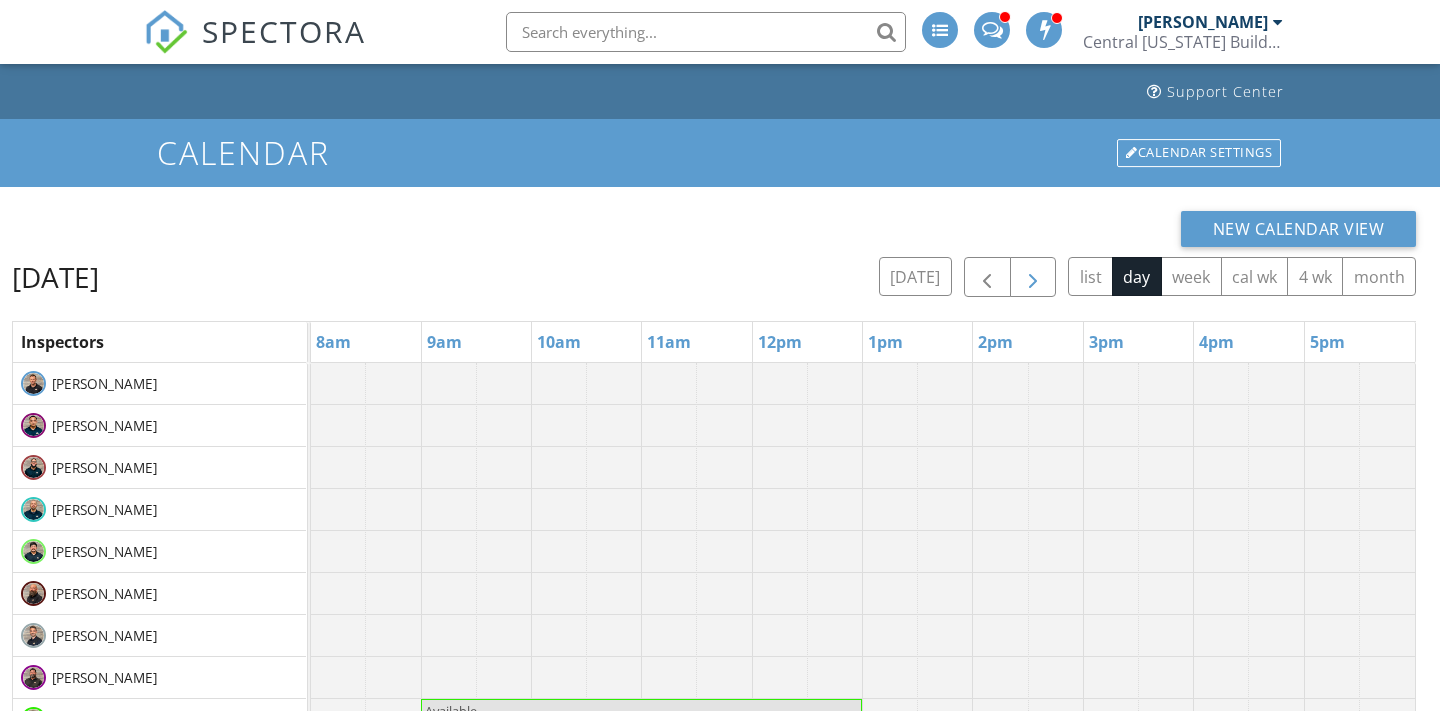 click at bounding box center [1033, 278] 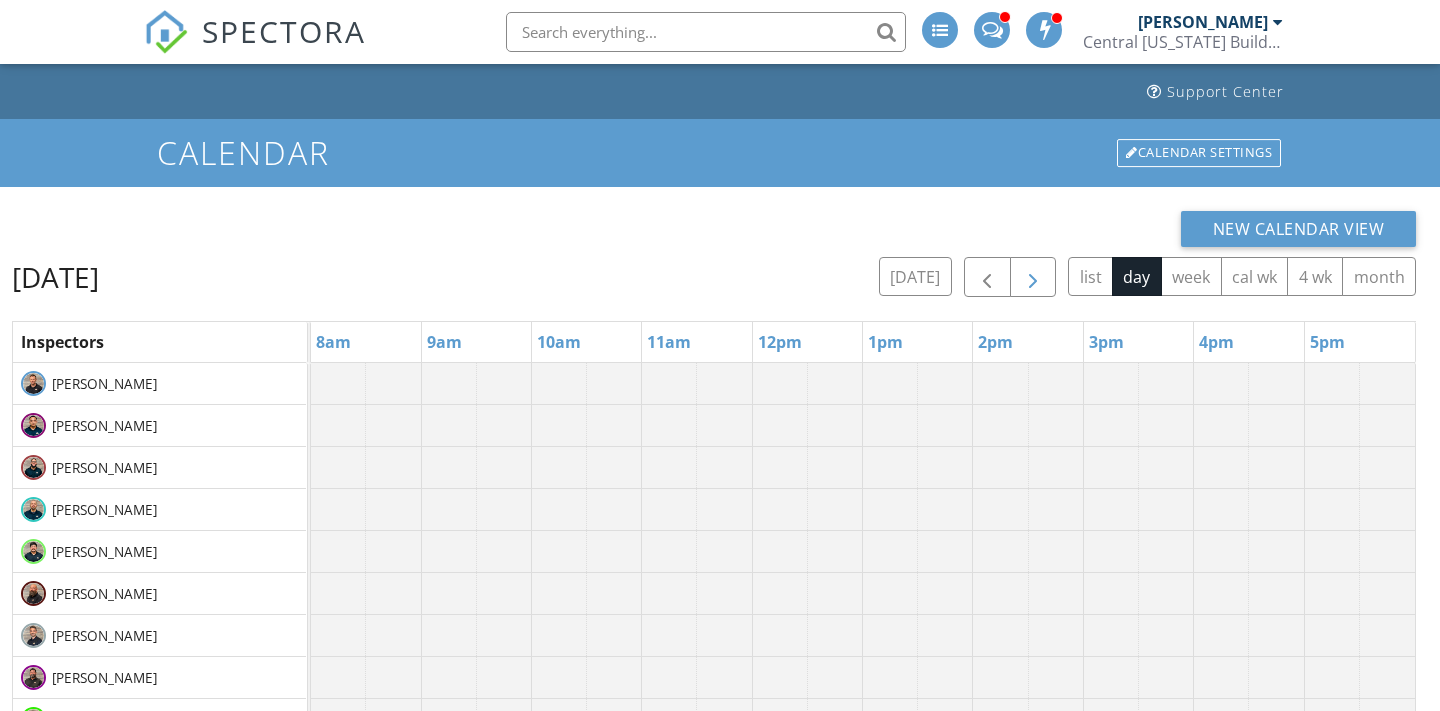 click at bounding box center [1033, 278] 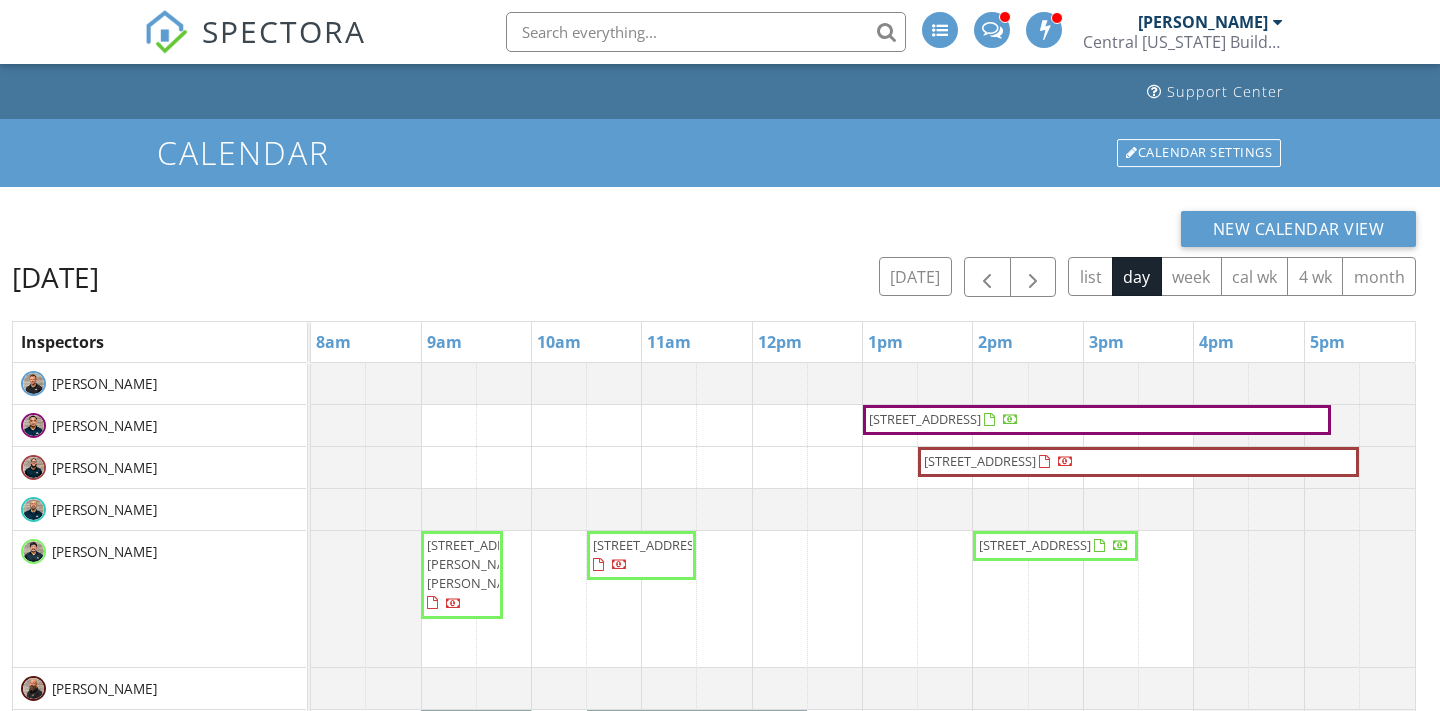 click on "New Calendar View" at bounding box center (714, 229) 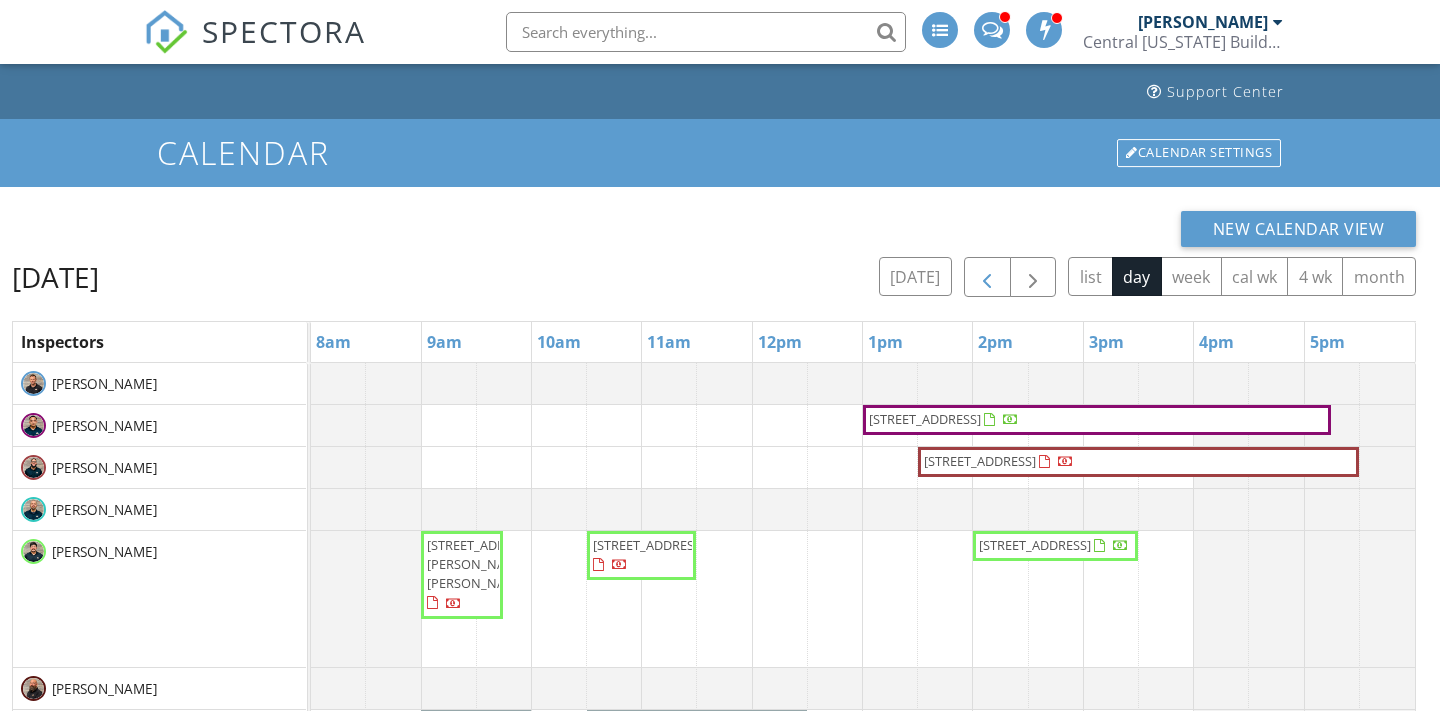 click at bounding box center (987, 278) 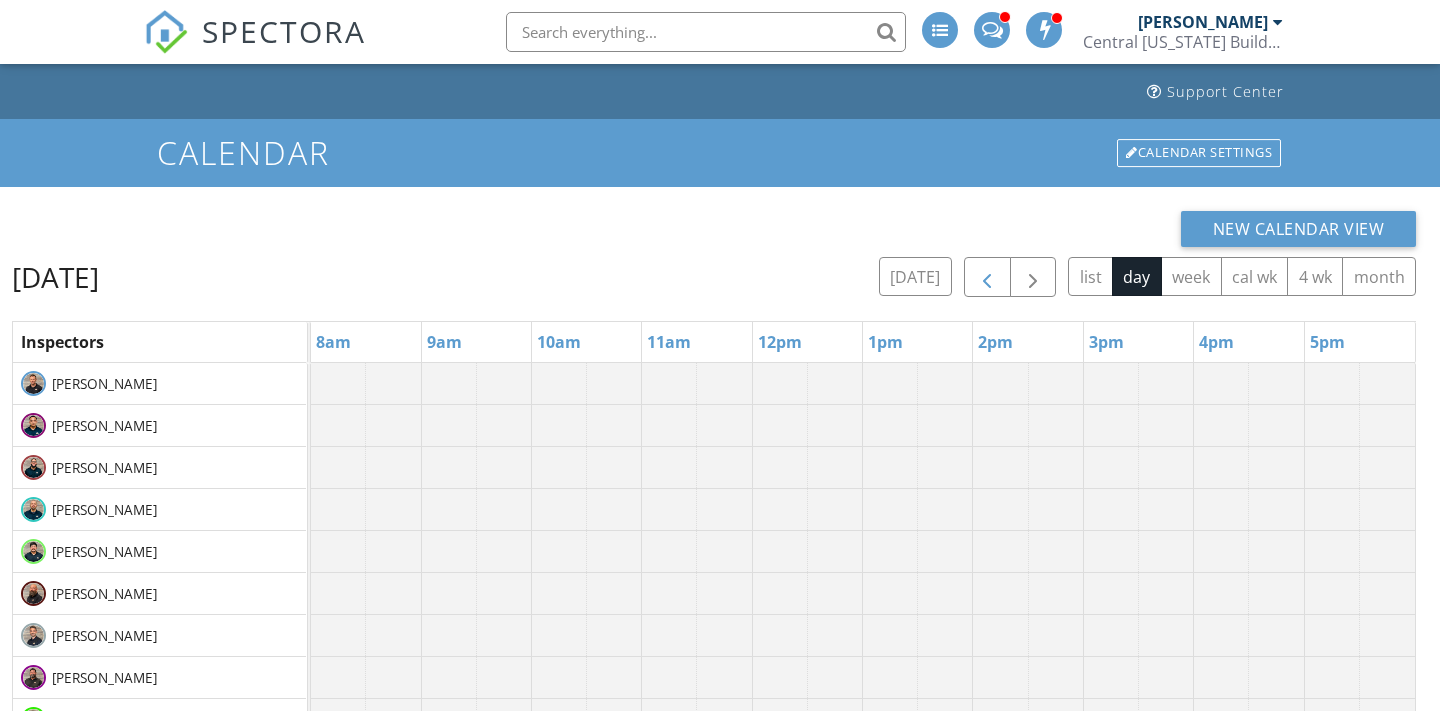 click at bounding box center (987, 278) 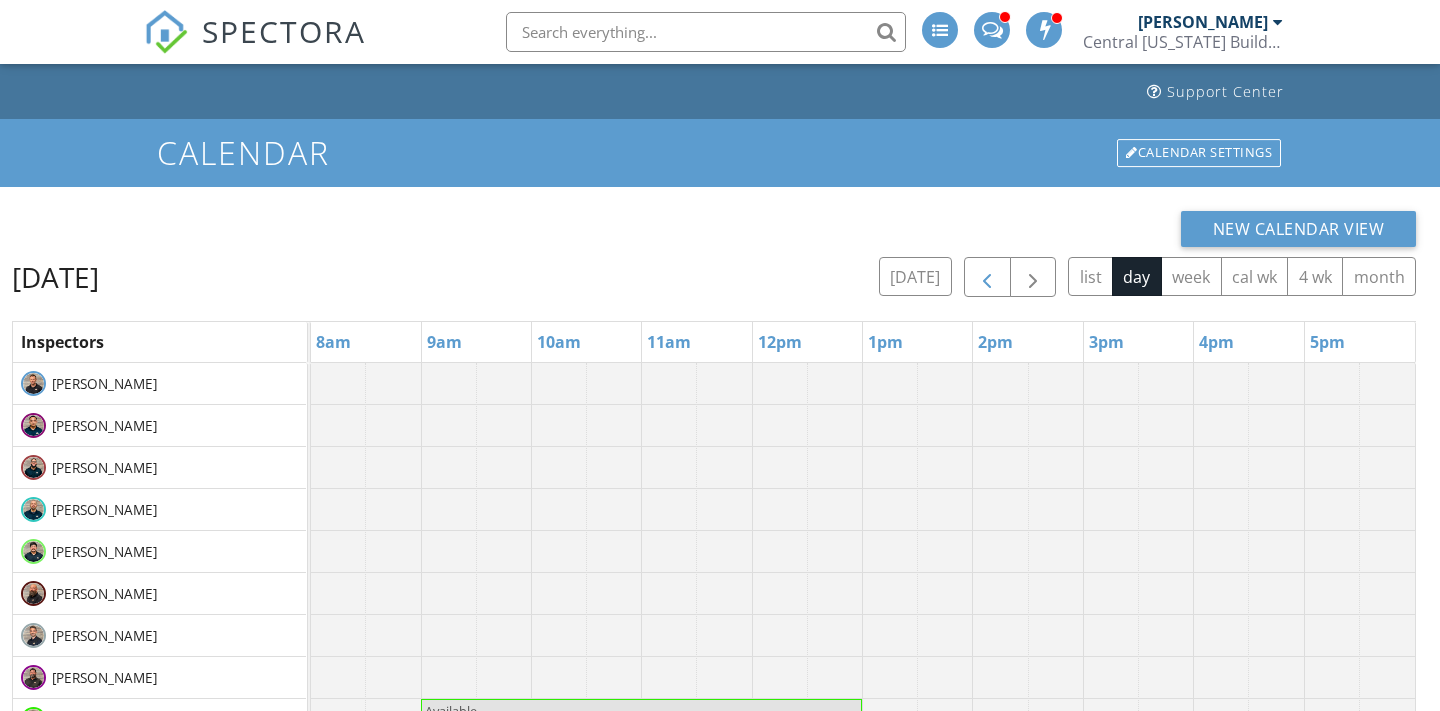 click at bounding box center (987, 278) 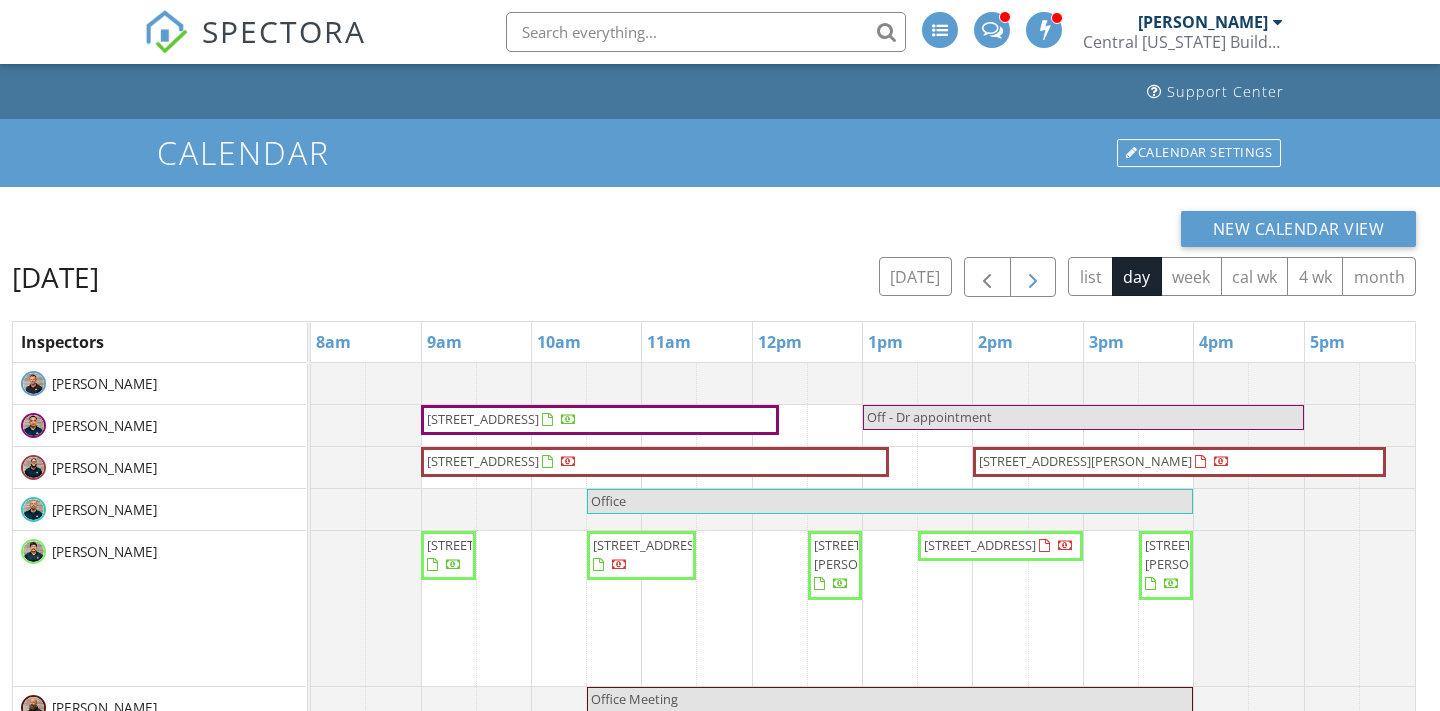 click at bounding box center (1033, 278) 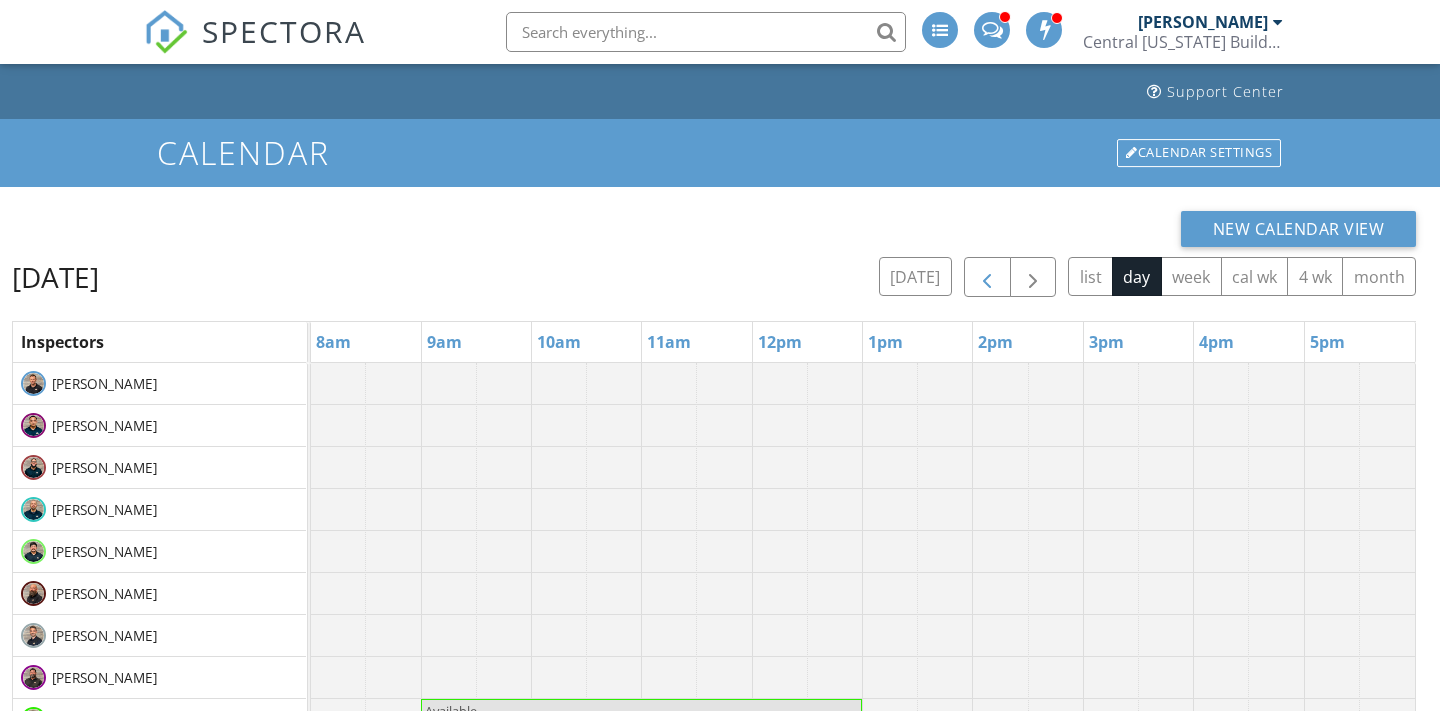 click at bounding box center [987, 278] 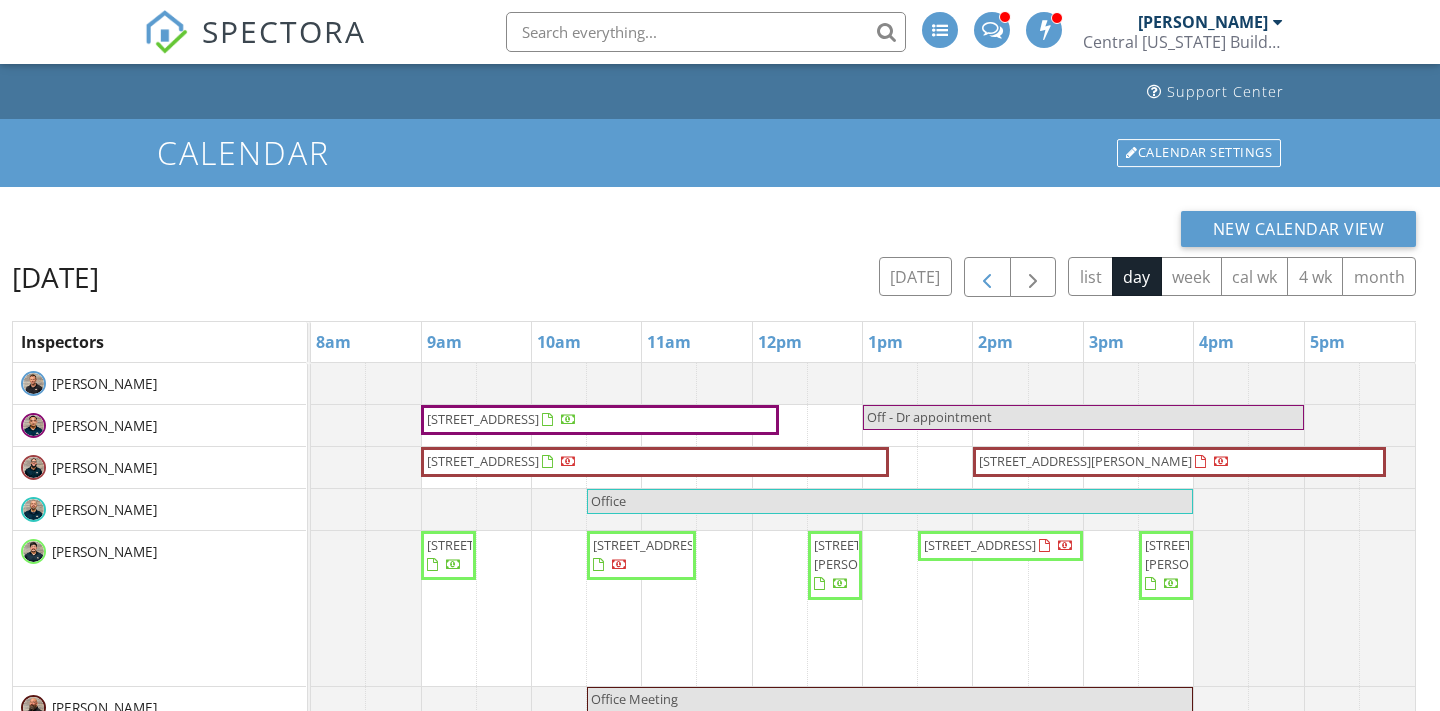 click at bounding box center (987, 278) 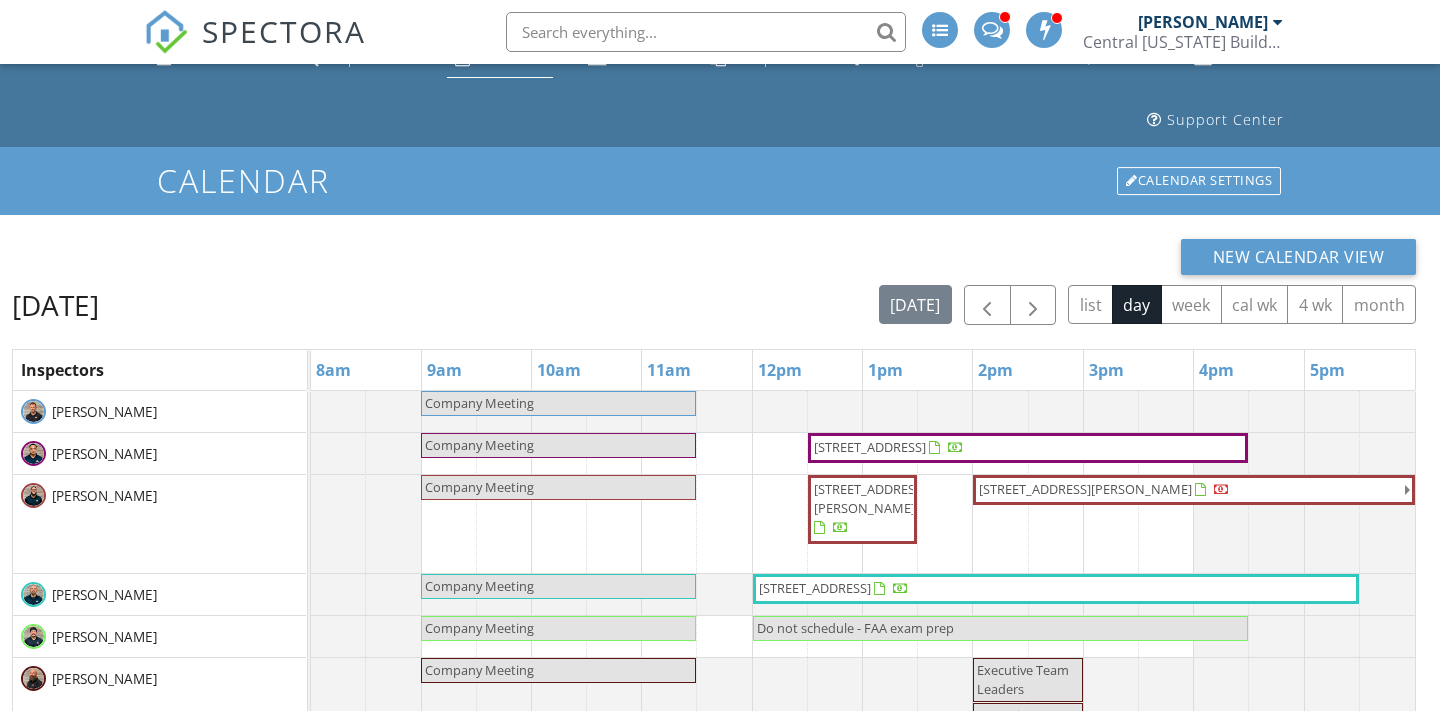 scroll, scrollTop: 22, scrollLeft: 0, axis: vertical 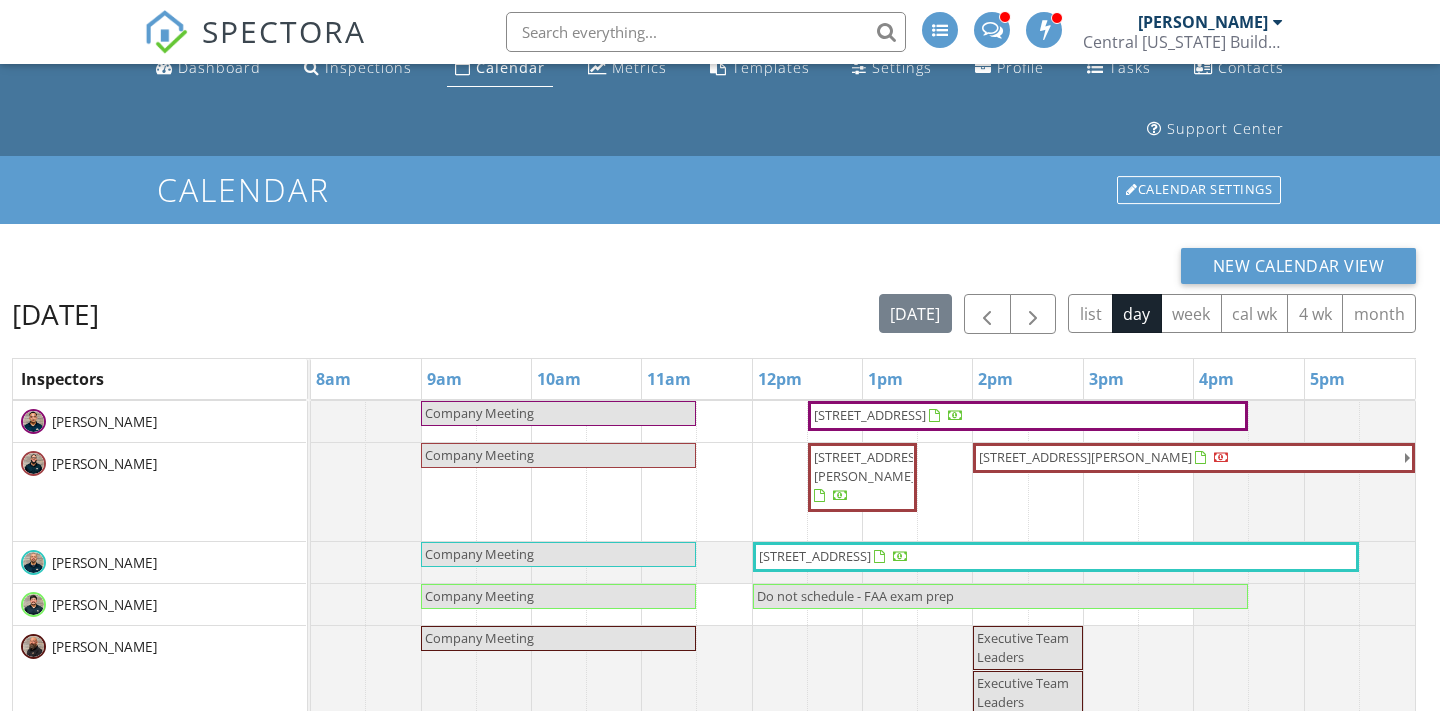 click on "2377 Victoria Dr , Davenport 33837" at bounding box center [1190, 458] 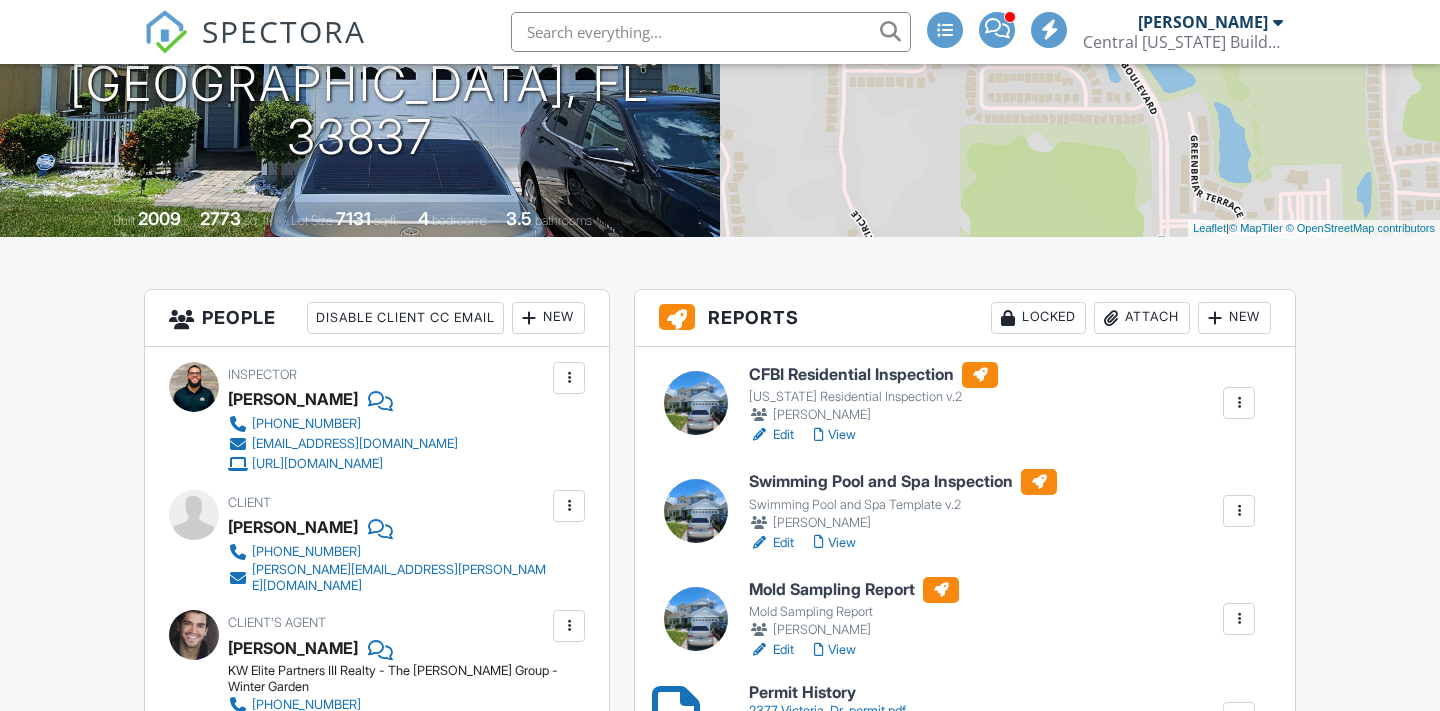 scroll, scrollTop: 359, scrollLeft: 0, axis: vertical 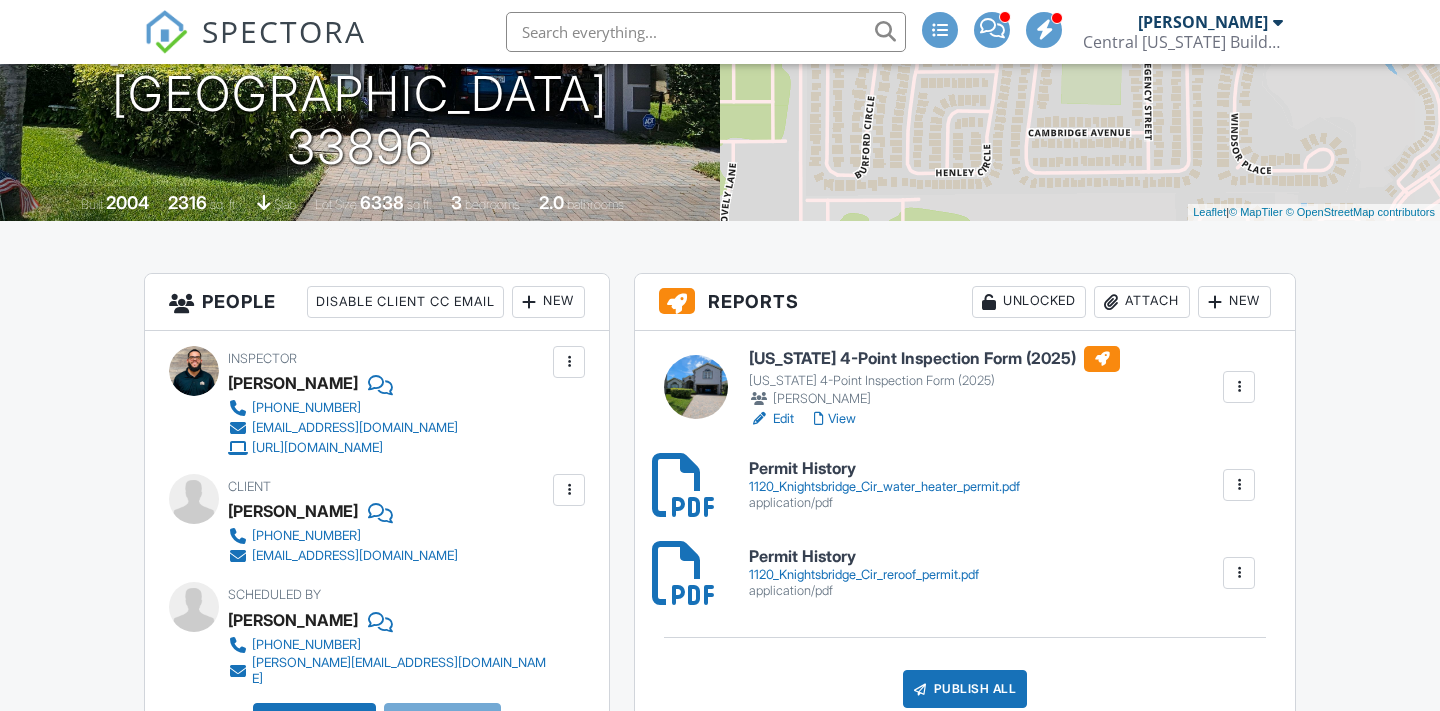 click on "View" at bounding box center [835, 419] 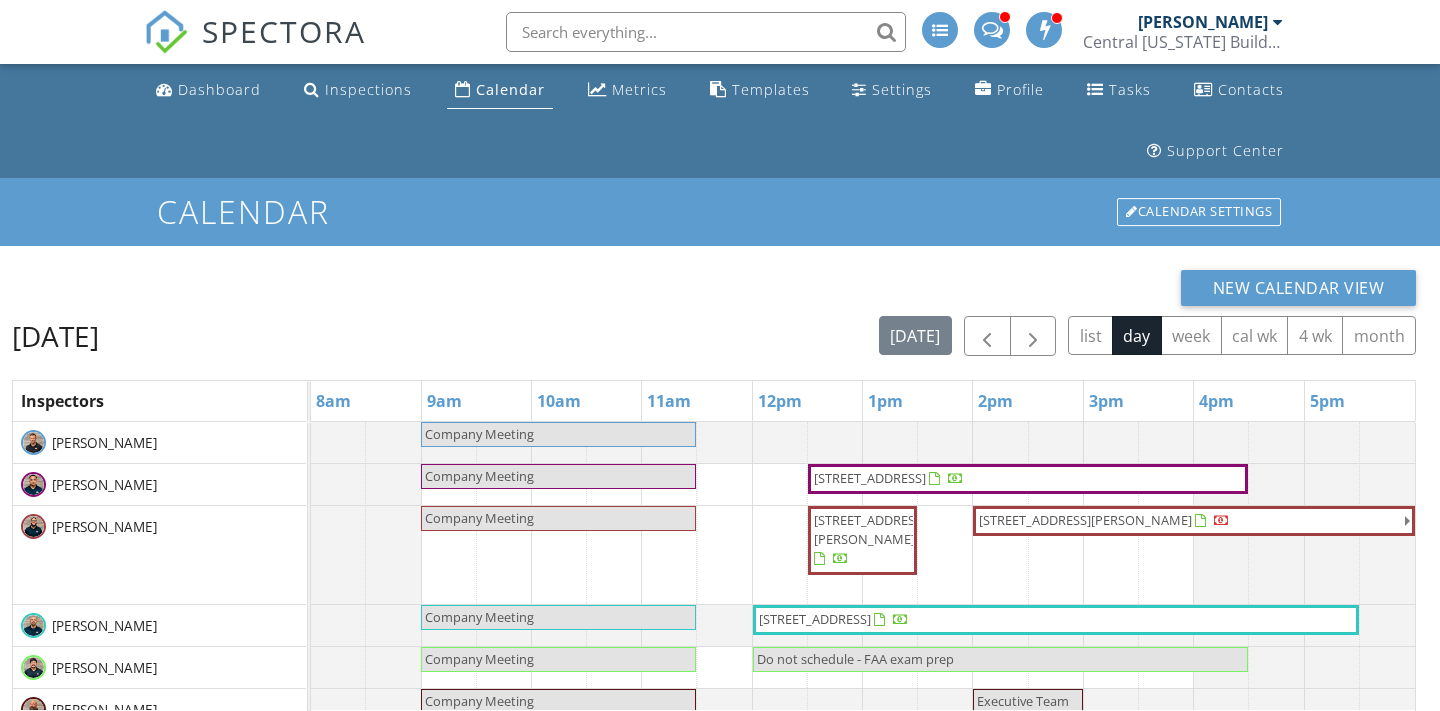 scroll, scrollTop: 0, scrollLeft: 0, axis: both 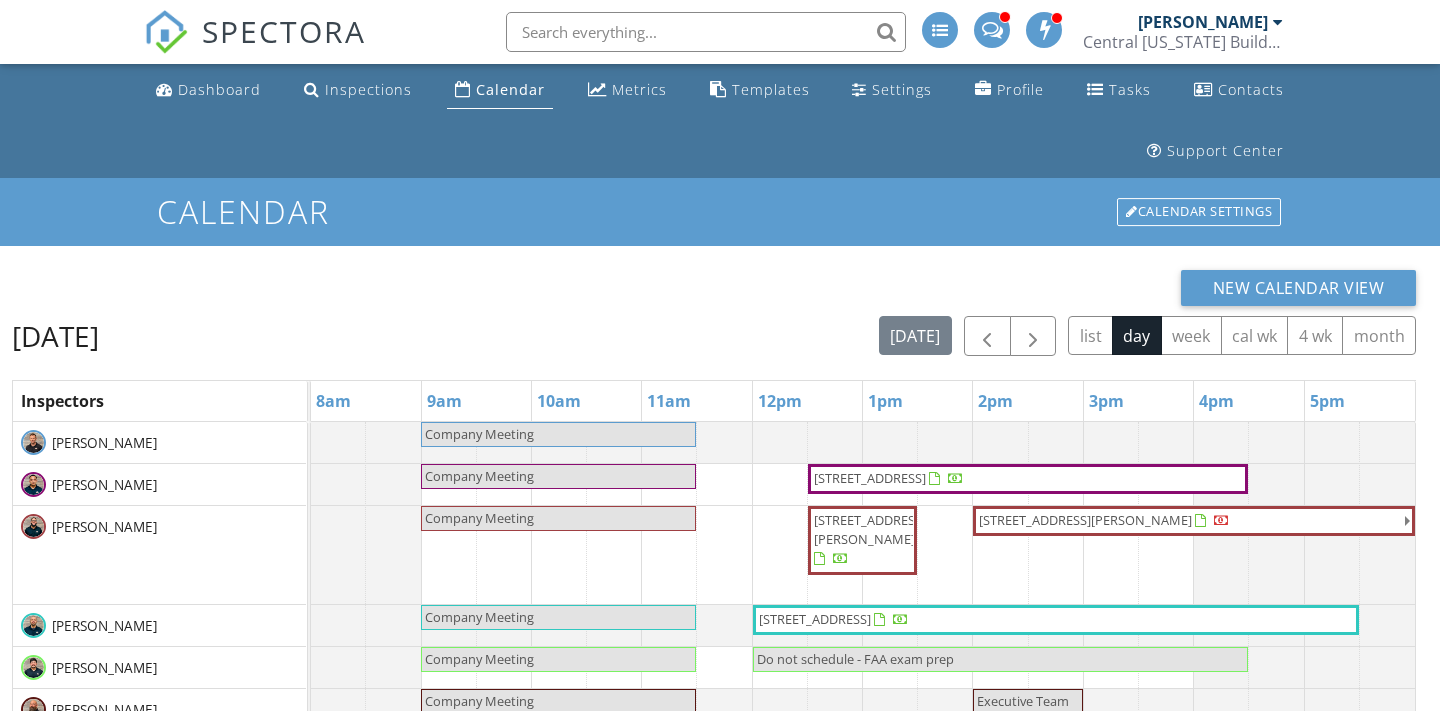click on "[STREET_ADDRESS][PERSON_NAME]" at bounding box center [870, 529] 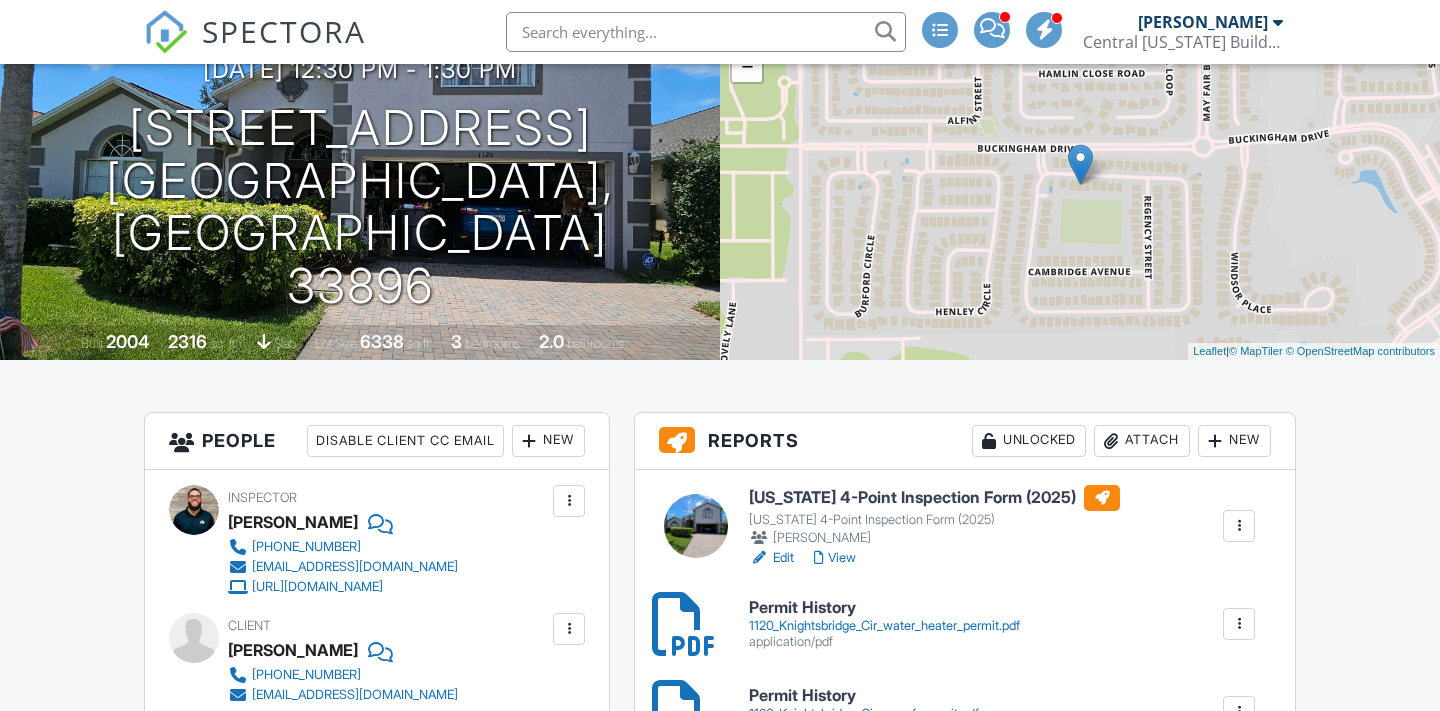 scroll, scrollTop: 353, scrollLeft: 0, axis: vertical 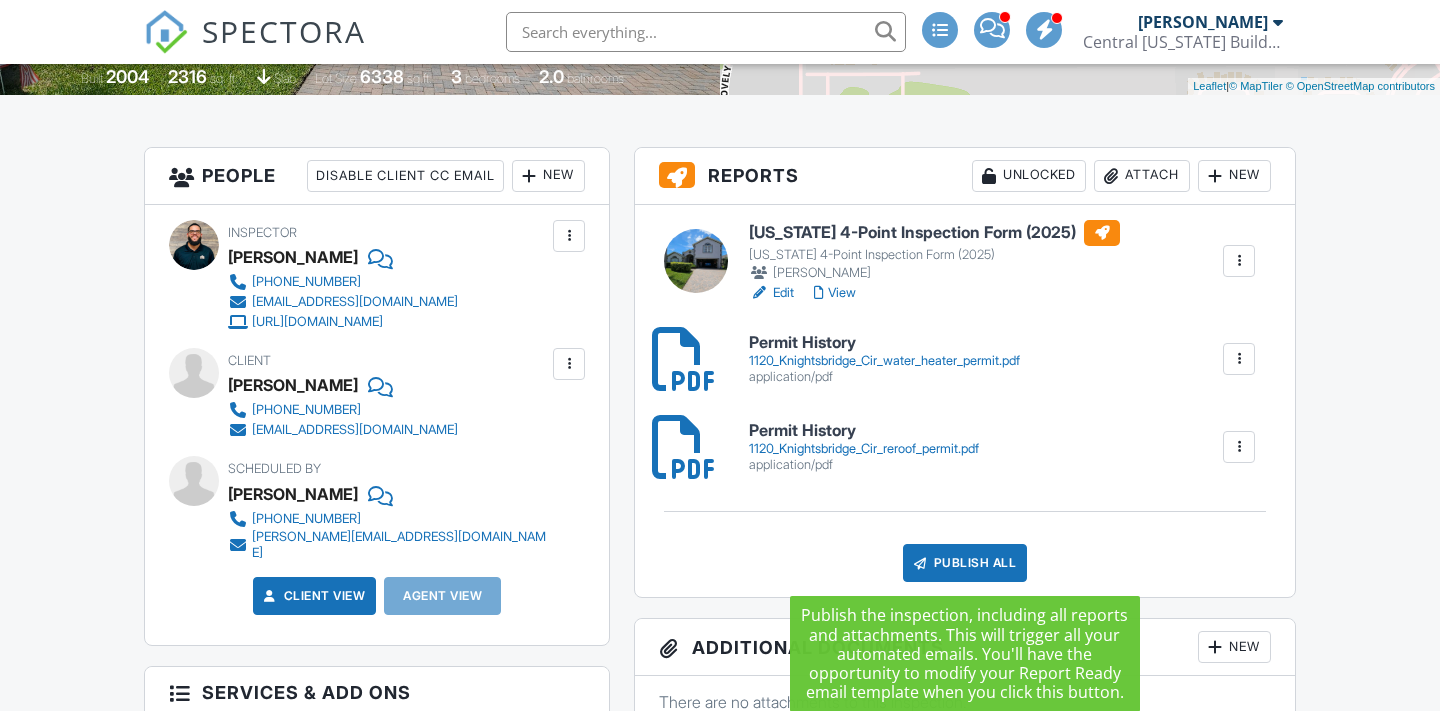 click on "Publish All" at bounding box center [965, 563] 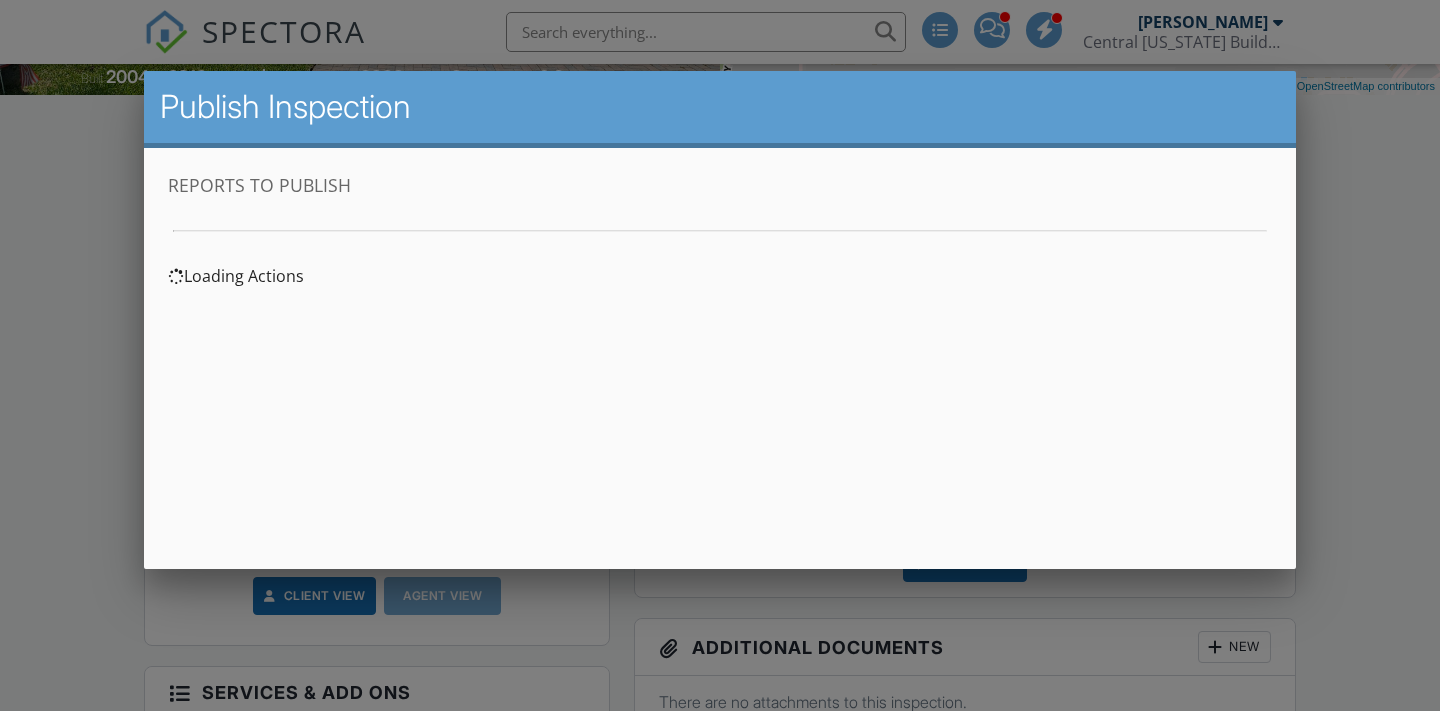 scroll, scrollTop: 0, scrollLeft: 0, axis: both 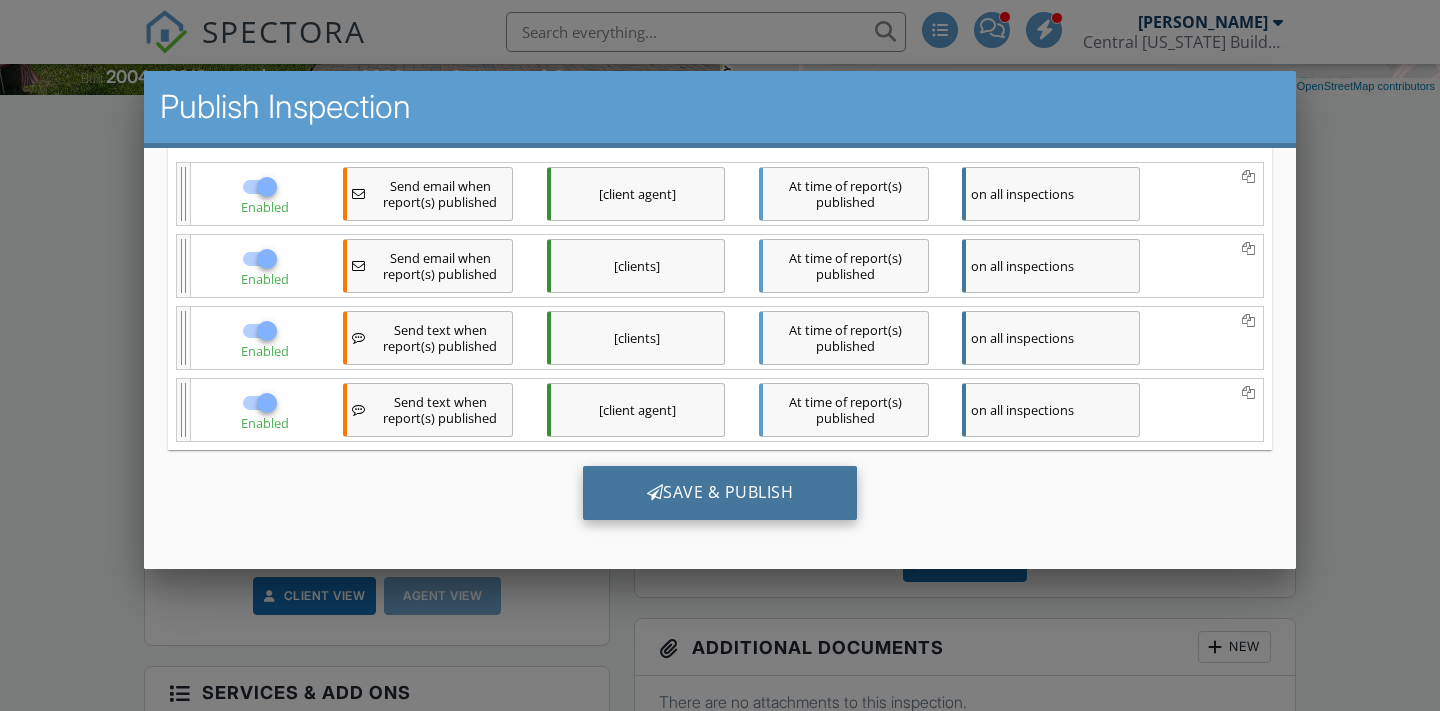 click on "Save & Publish" at bounding box center [720, 493] 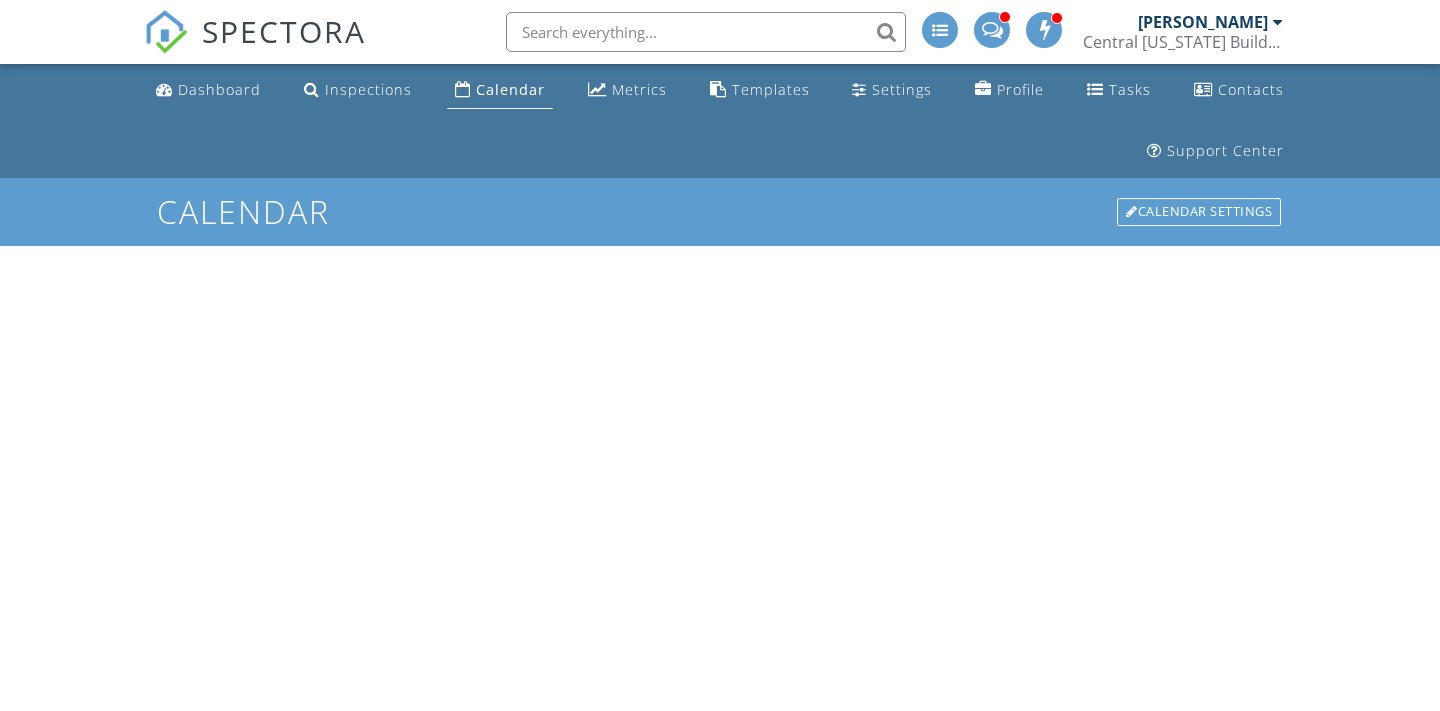 scroll, scrollTop: 0, scrollLeft: 0, axis: both 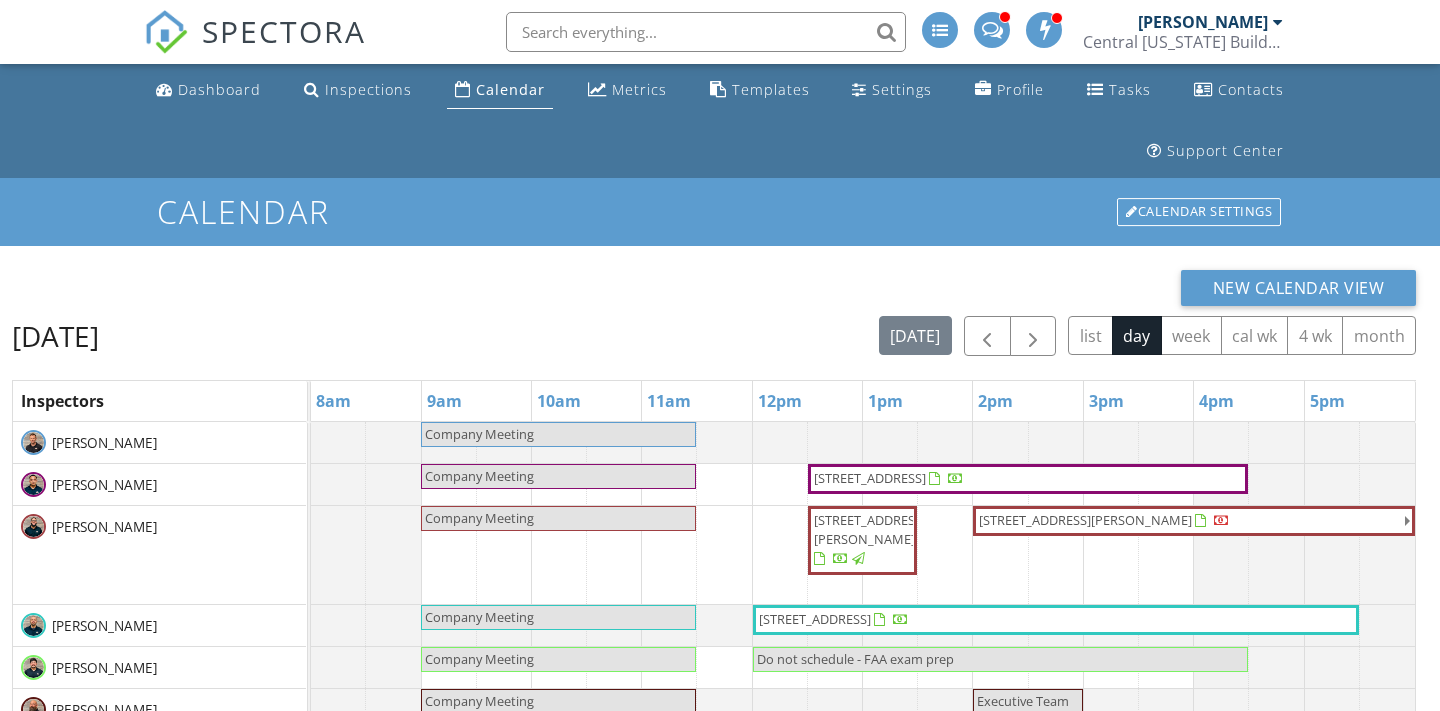click on "[STREET_ADDRESS][PERSON_NAME]" at bounding box center (1085, 520) 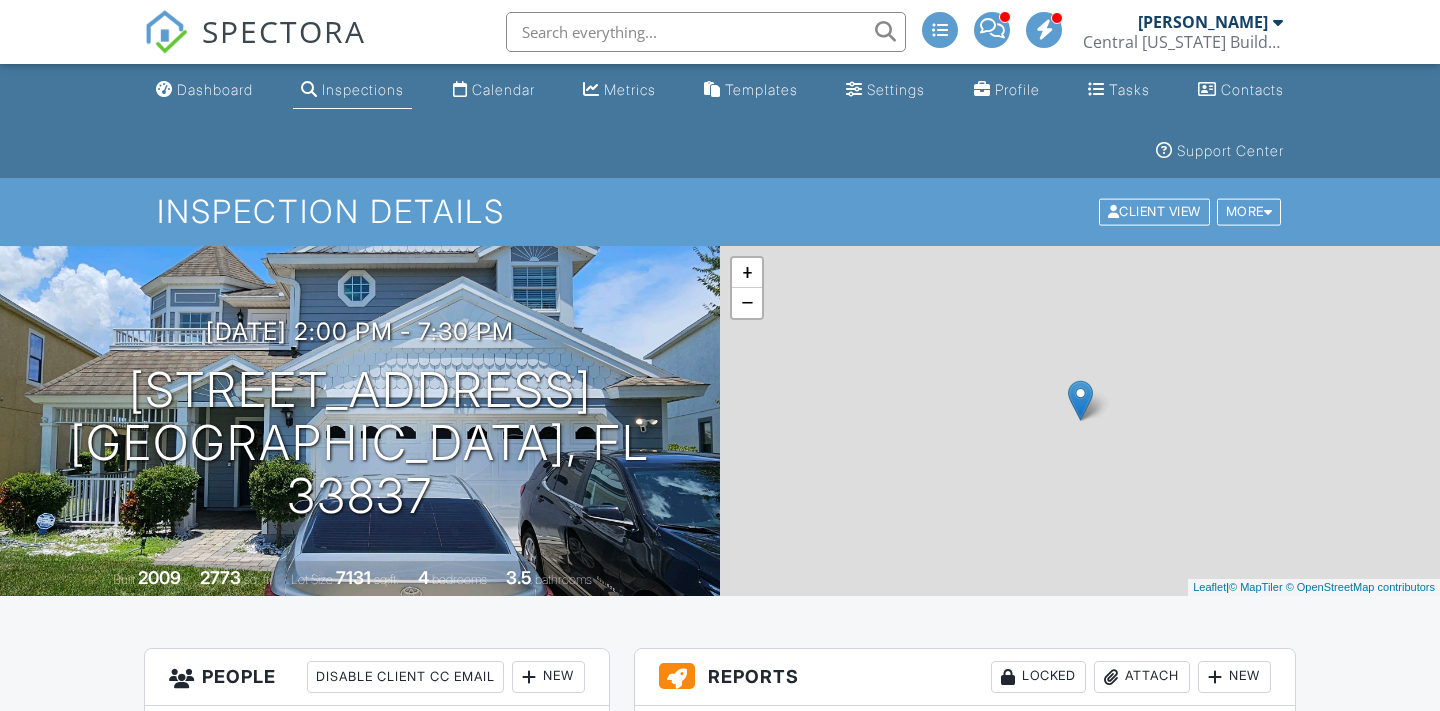 scroll, scrollTop: 518, scrollLeft: 0, axis: vertical 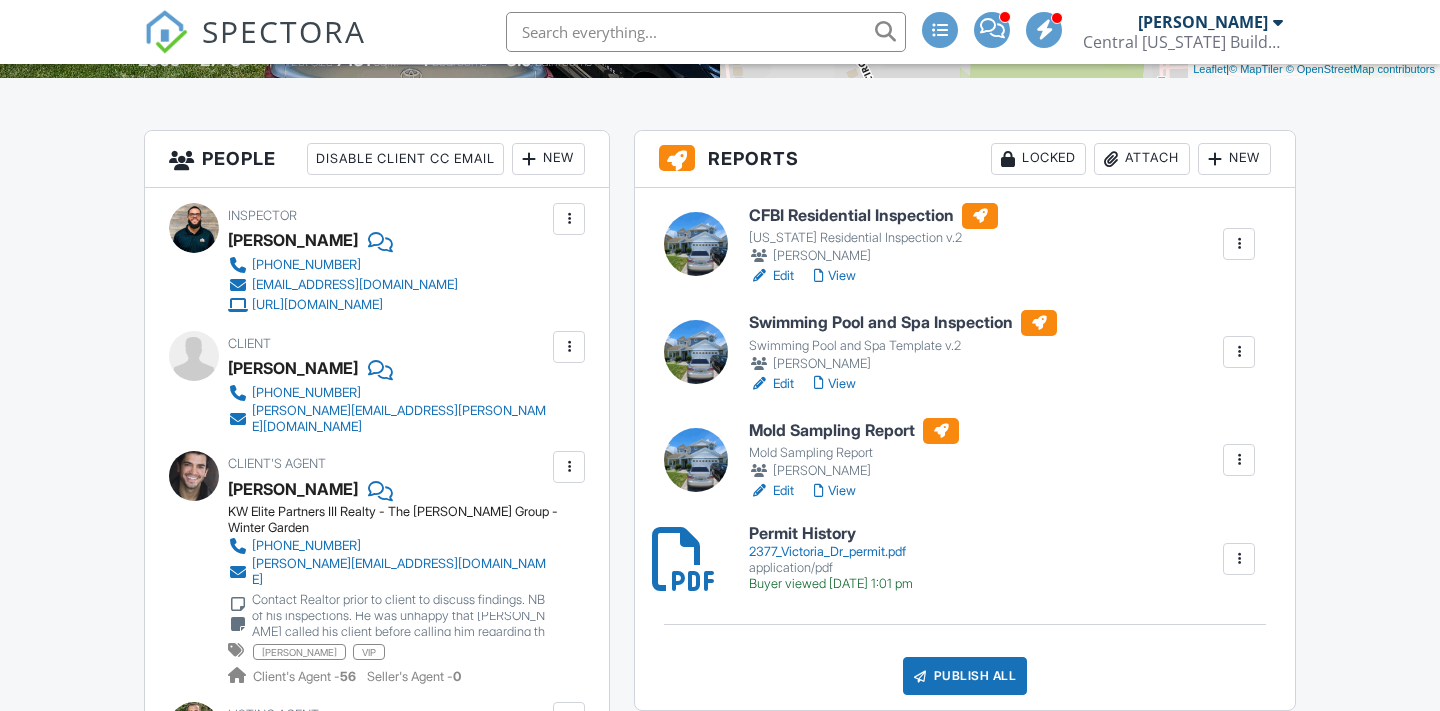 click on "View" at bounding box center (835, 276) 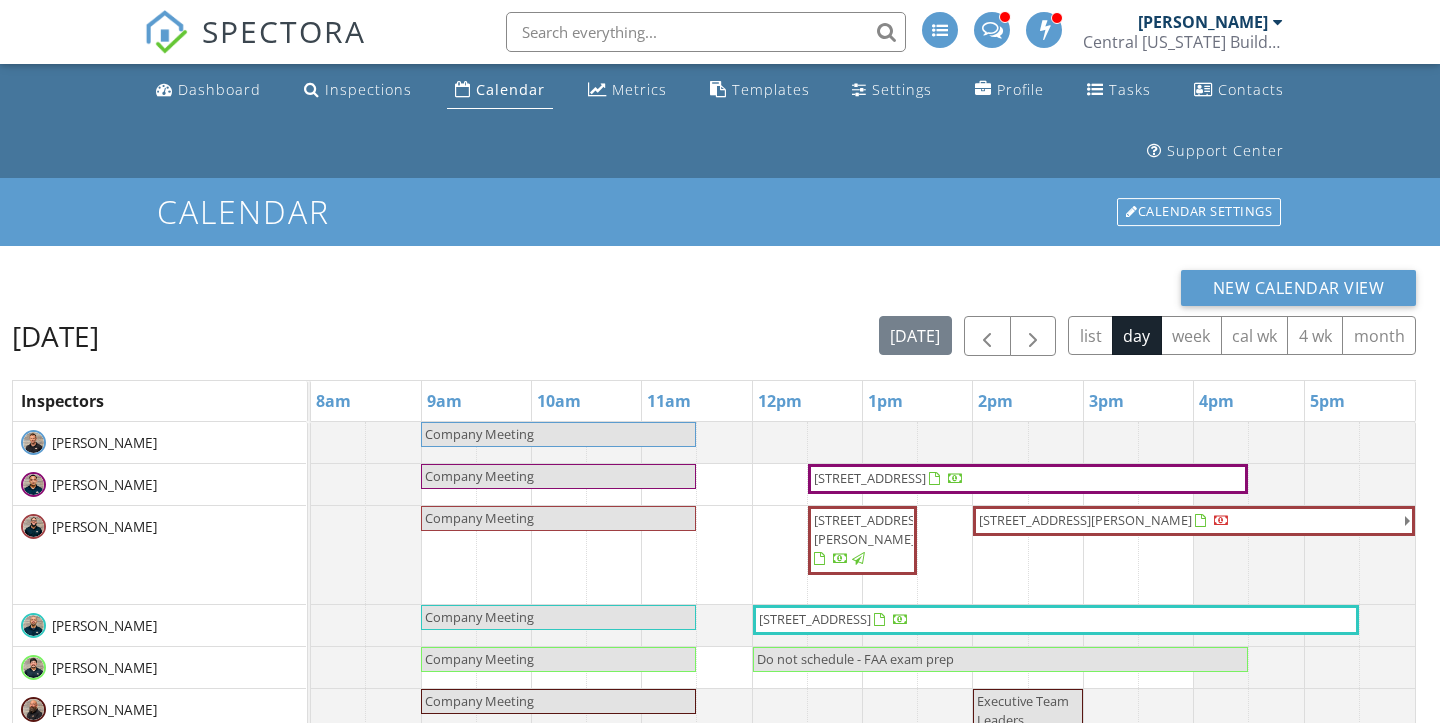 scroll, scrollTop: 0, scrollLeft: 0, axis: both 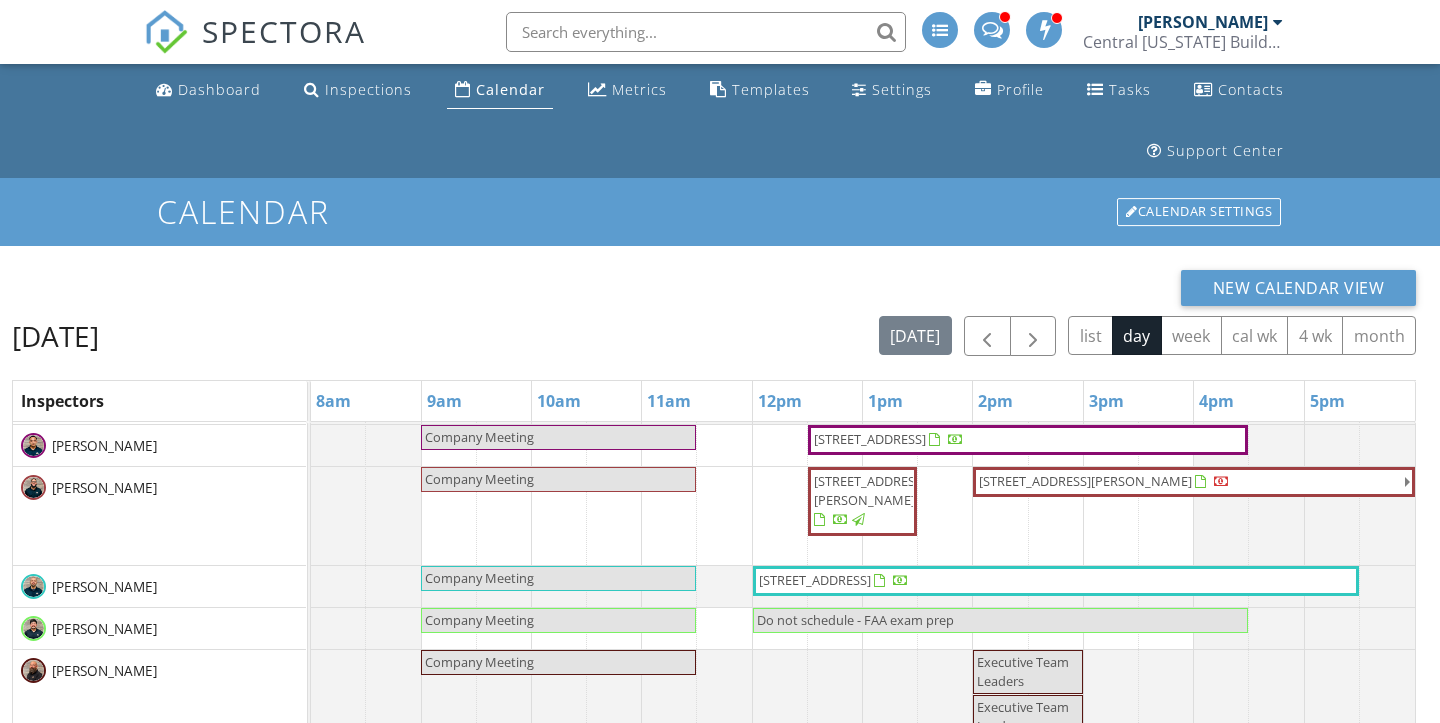 click on "2377 Victoria Dr , Davenport 33837" at bounding box center (1085, 481) 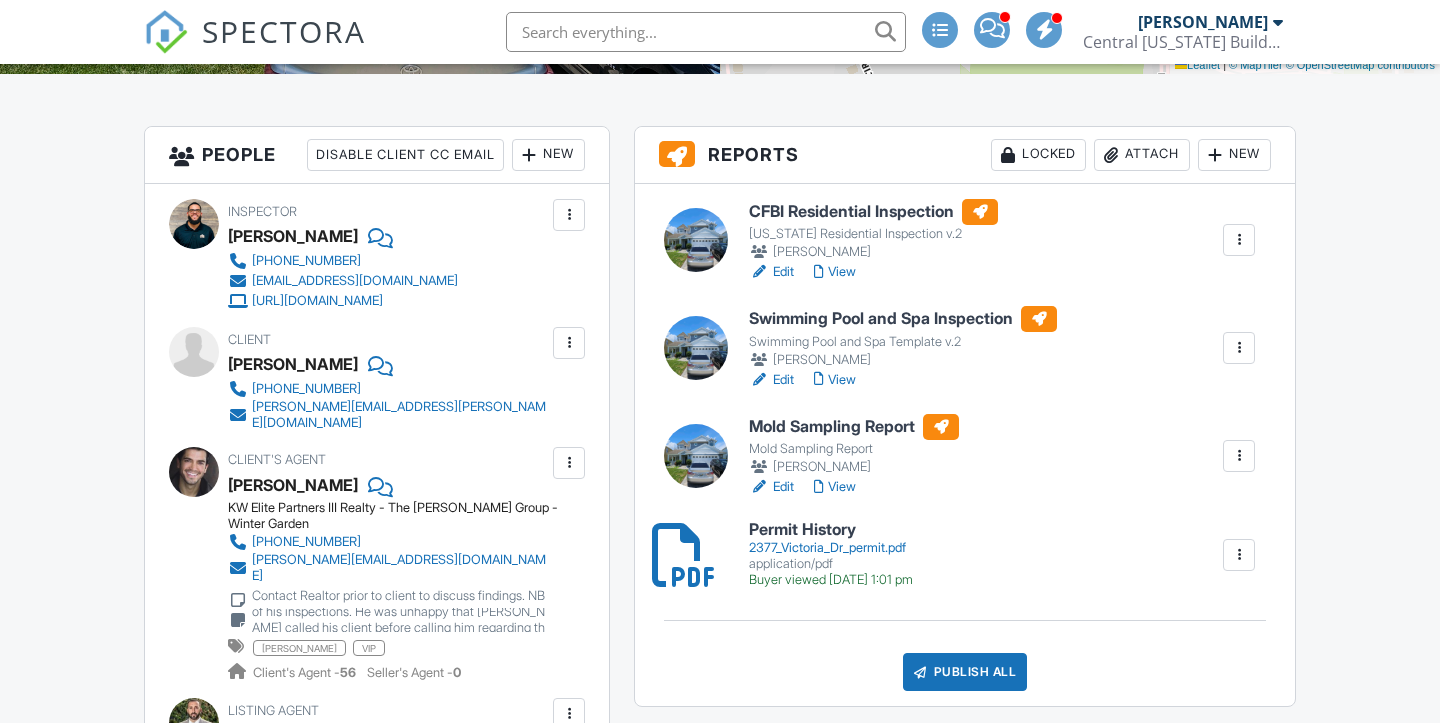 scroll, scrollTop: 551, scrollLeft: 0, axis: vertical 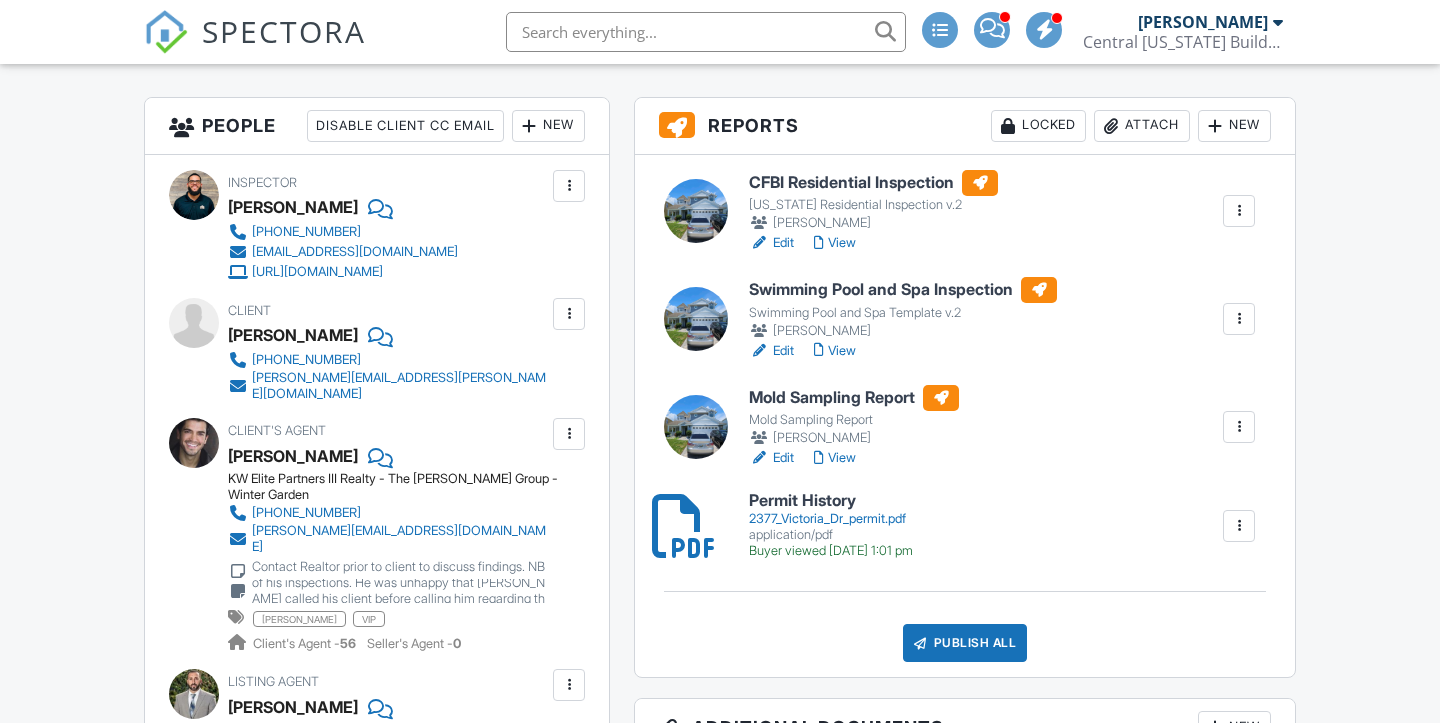 click on "Permit History" at bounding box center (831, 501) 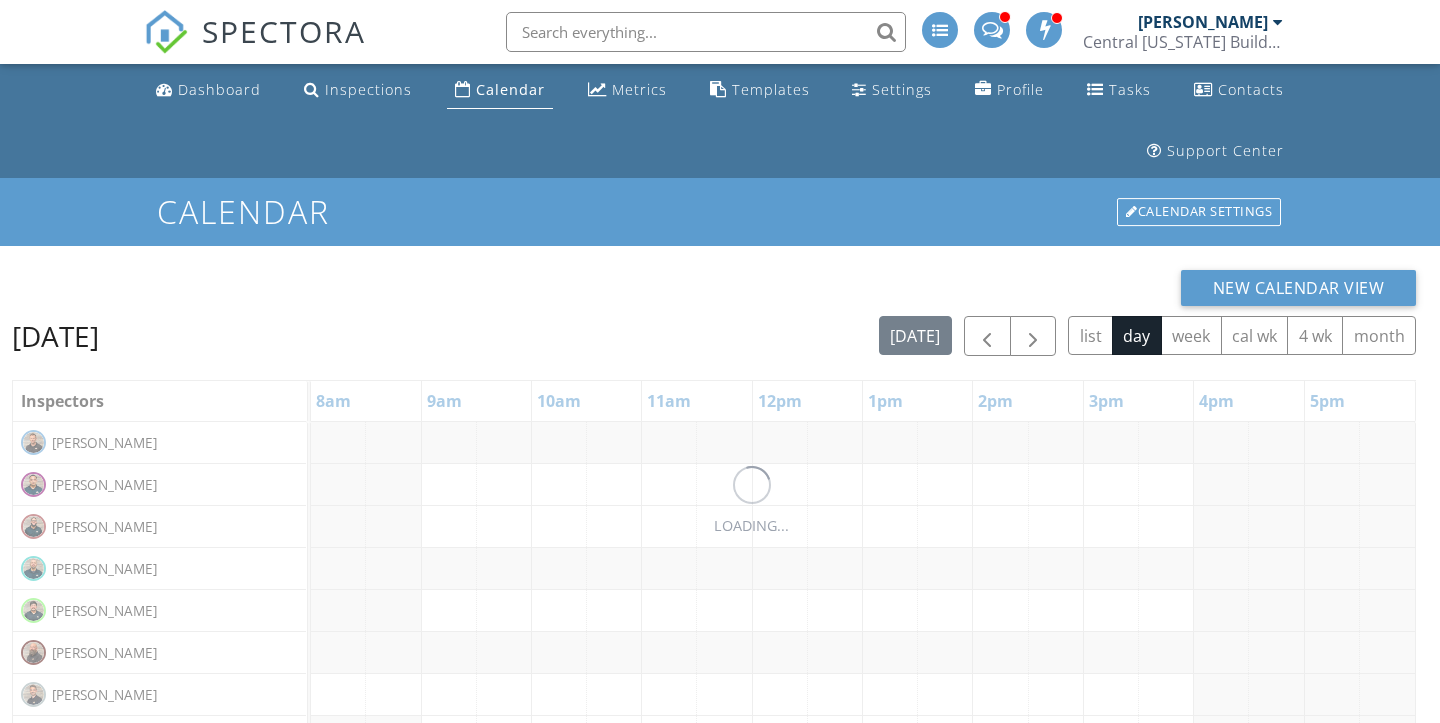 scroll, scrollTop: 0, scrollLeft: 0, axis: both 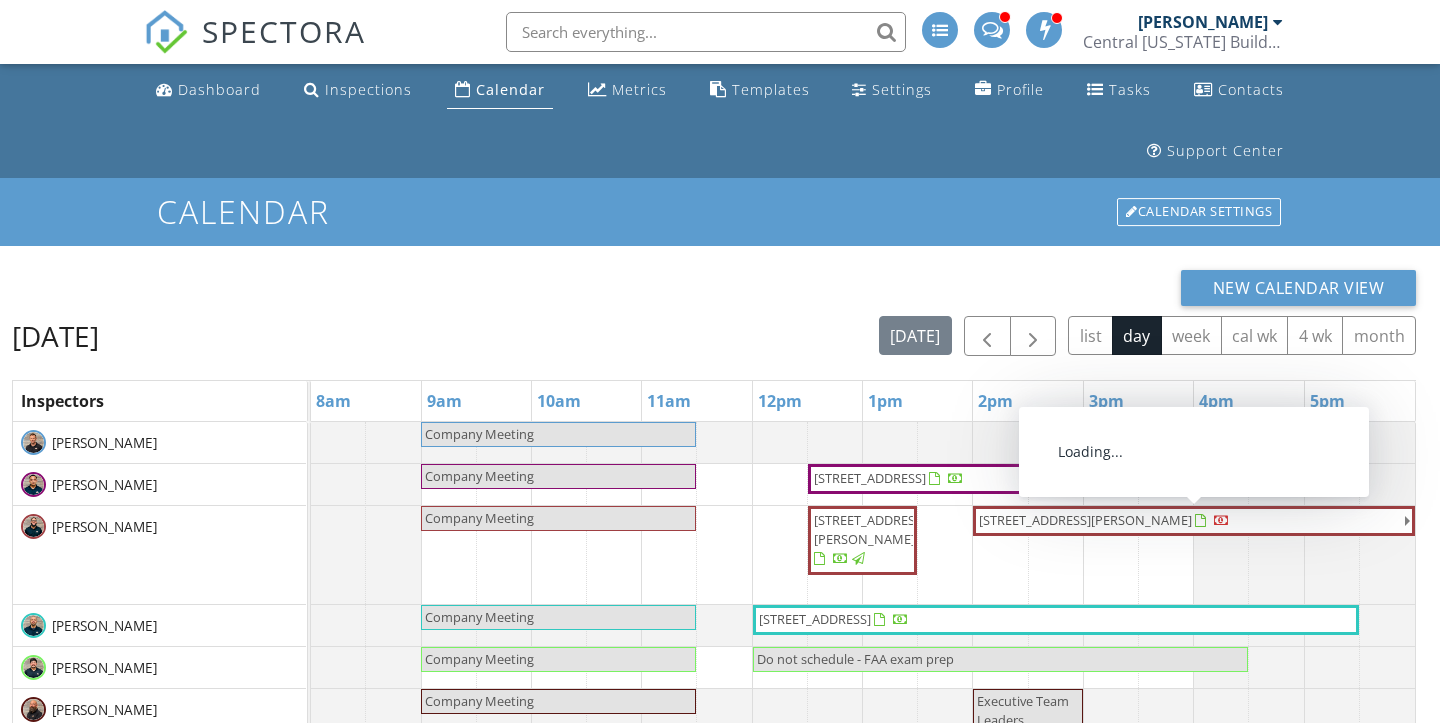 click on "[STREET_ADDRESS][PERSON_NAME]" at bounding box center [1085, 520] 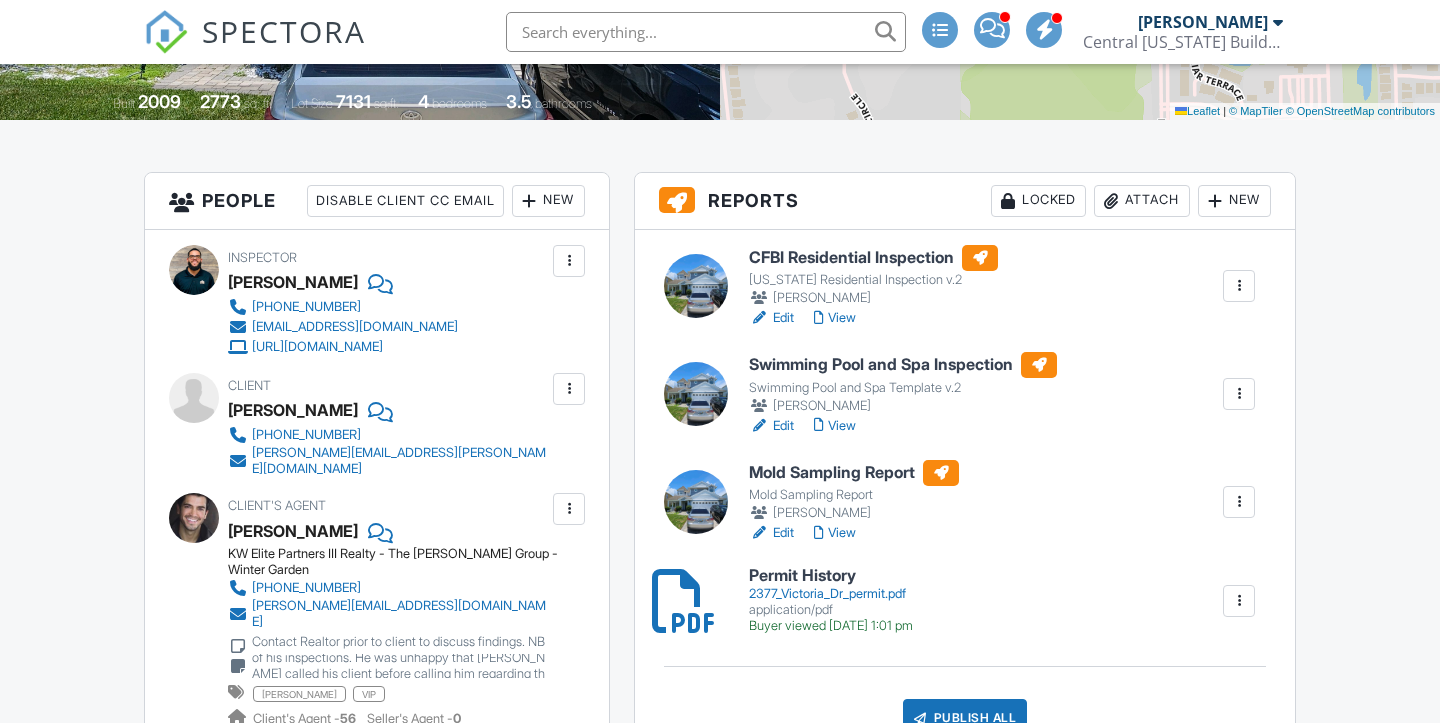 scroll, scrollTop: 476, scrollLeft: 0, axis: vertical 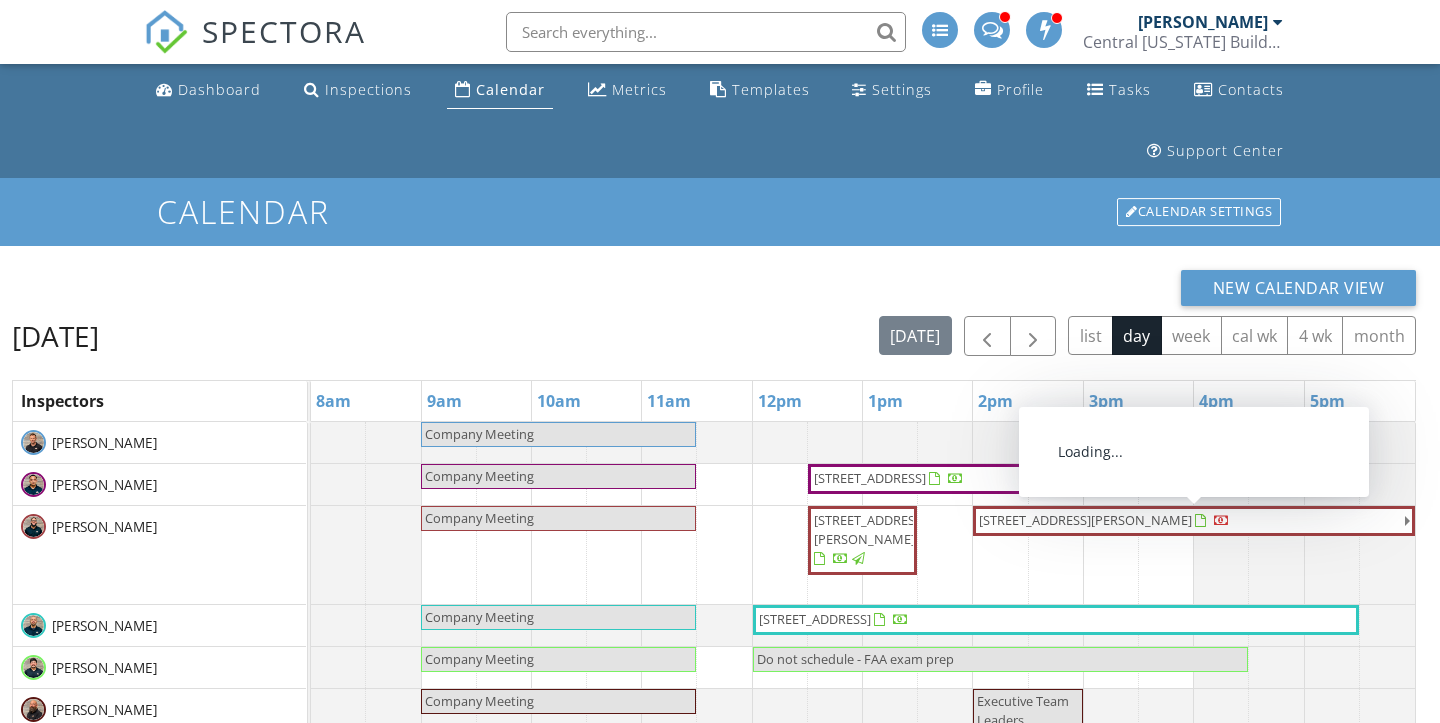 click on "2377 Victoria Dr , Davenport 33837" at bounding box center [1085, 520] 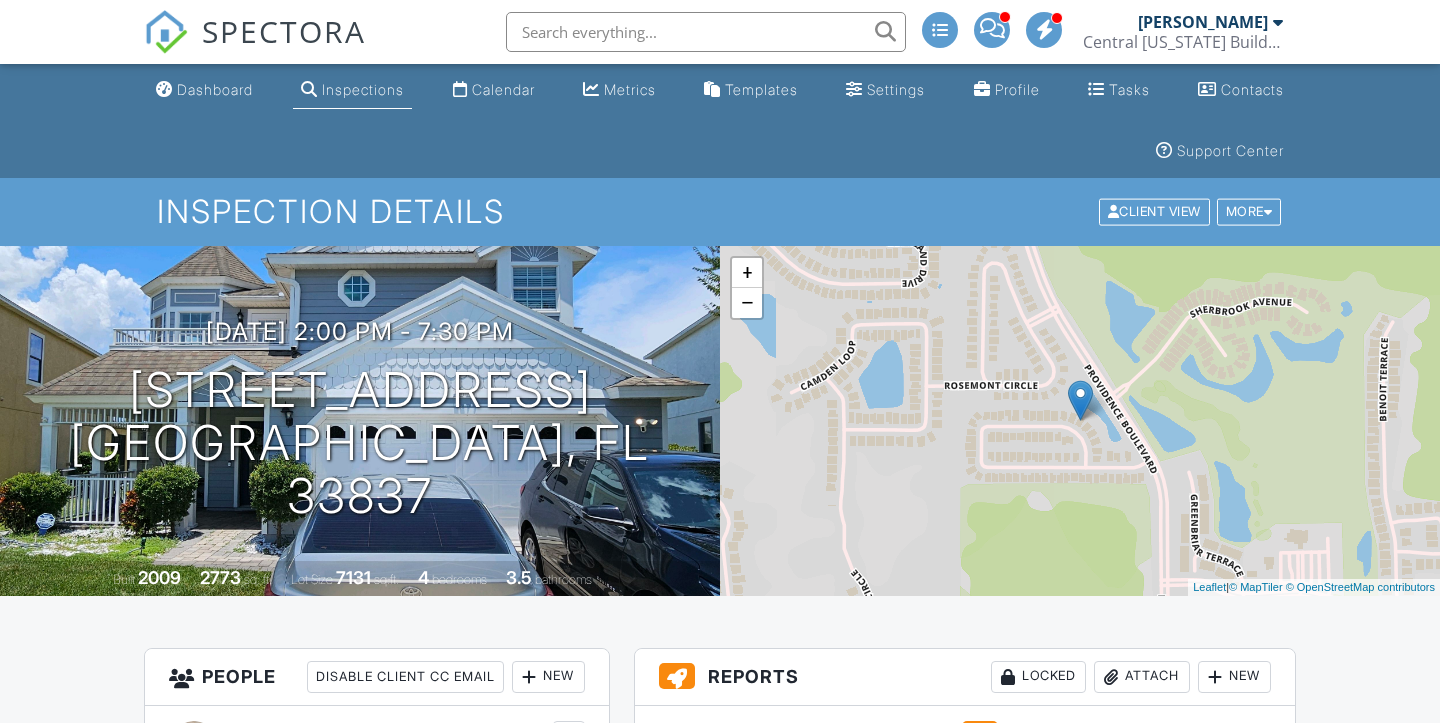 scroll, scrollTop: 348, scrollLeft: 0, axis: vertical 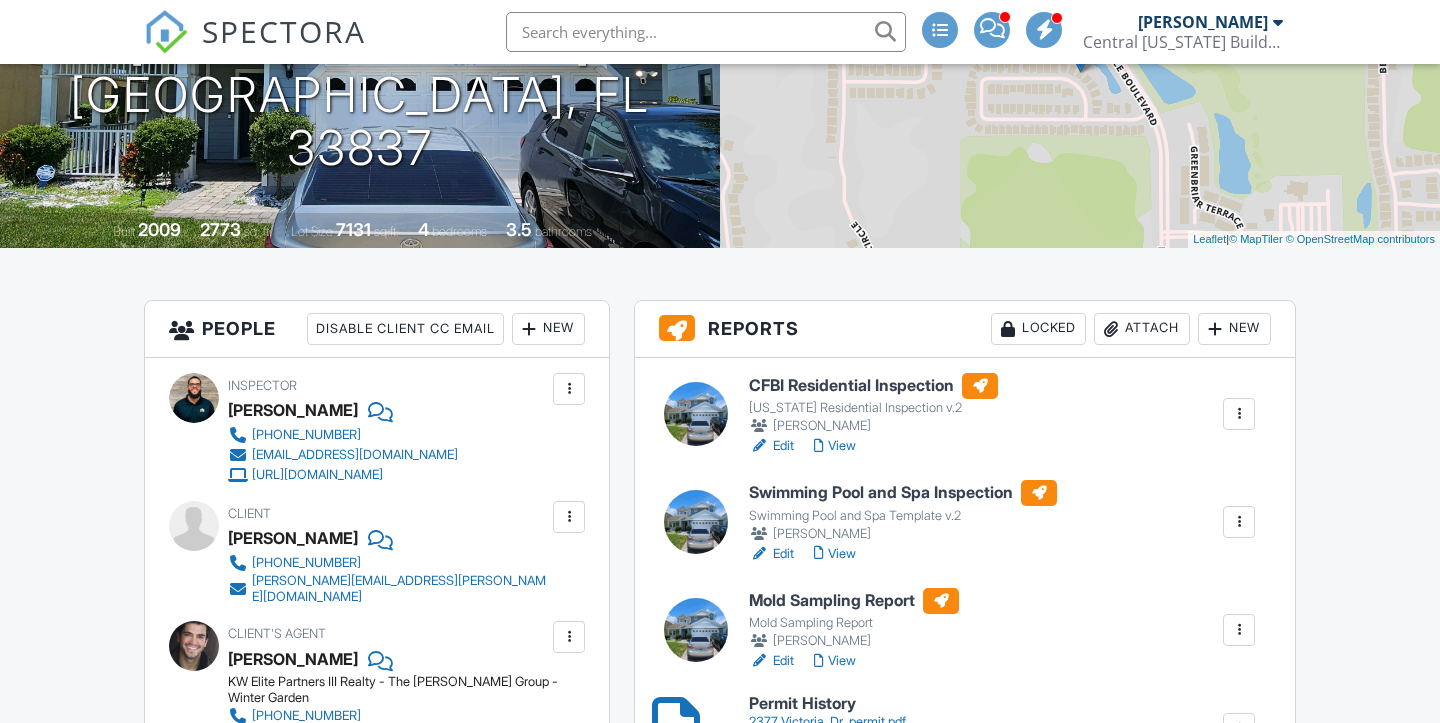 click on "Edit" at bounding box center (771, 446) 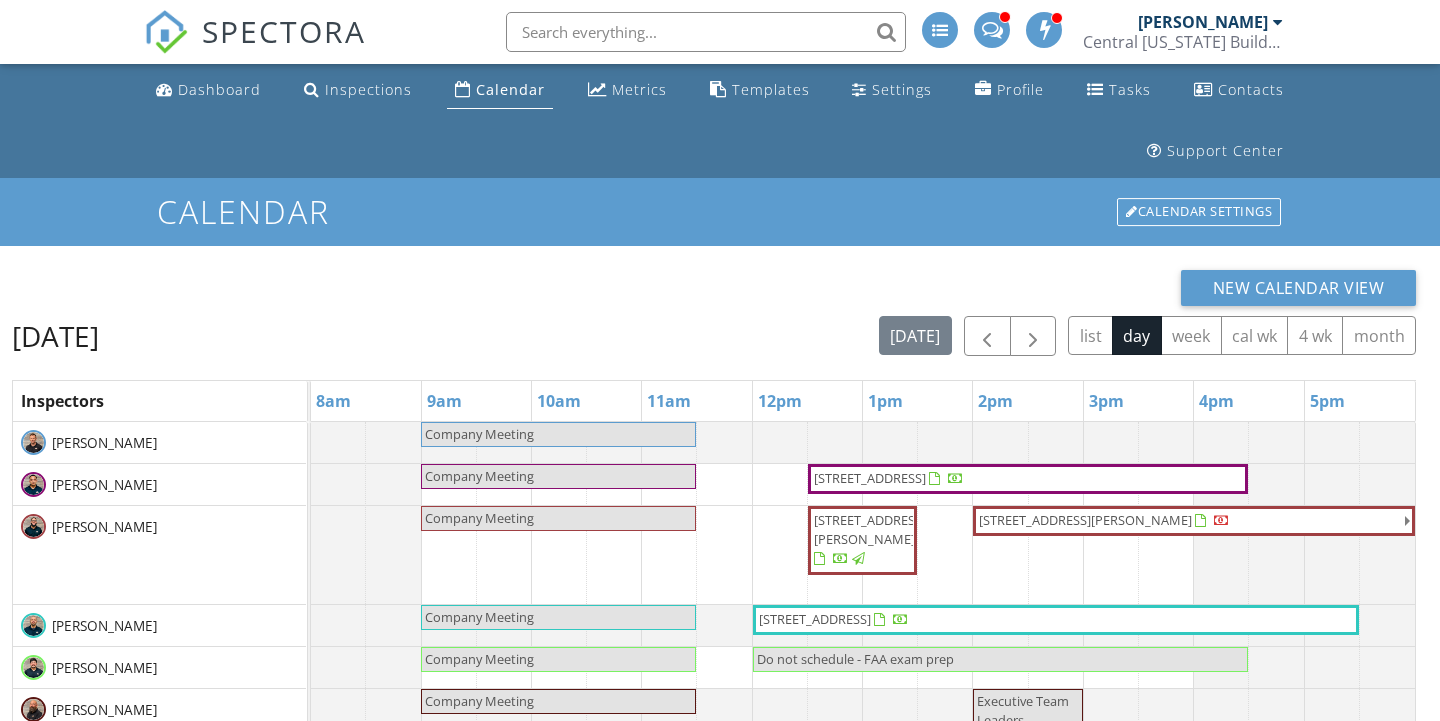 scroll, scrollTop: 0, scrollLeft: 0, axis: both 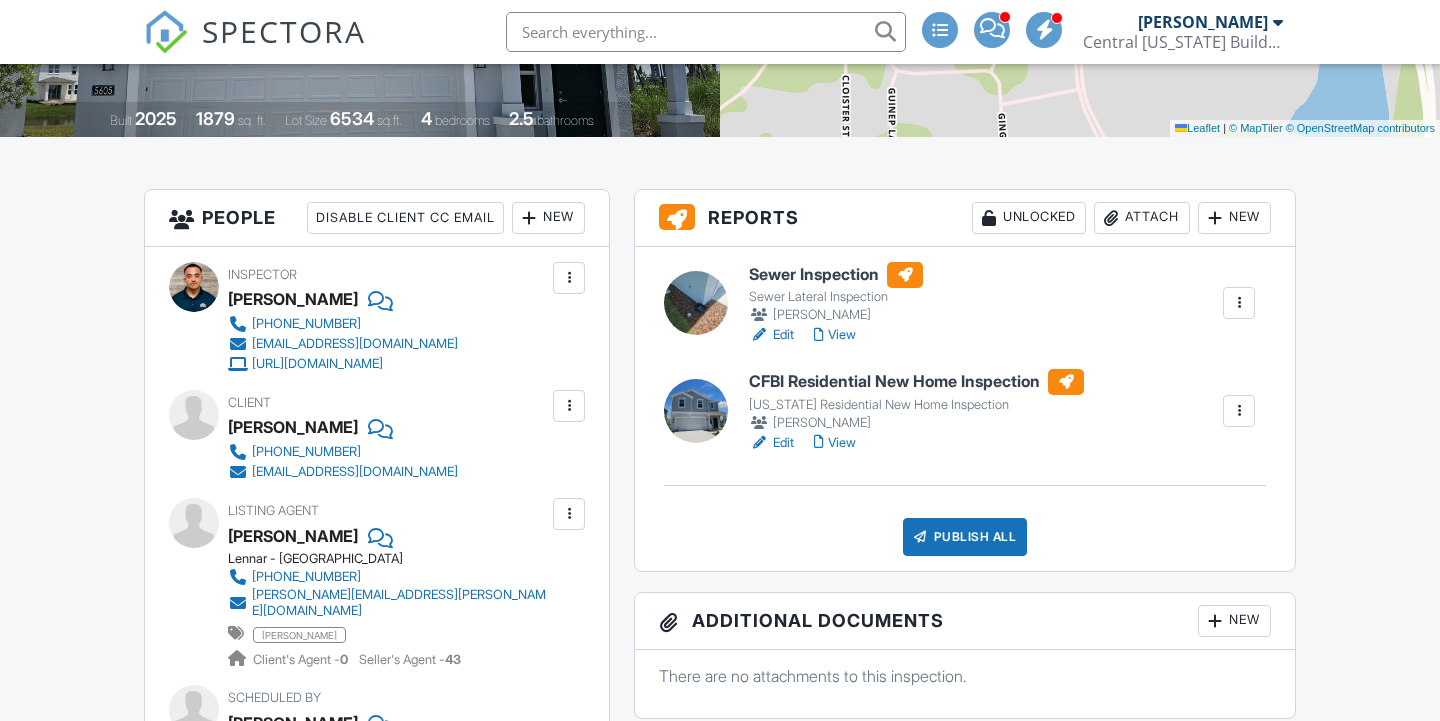 click on "View" at bounding box center [835, 443] 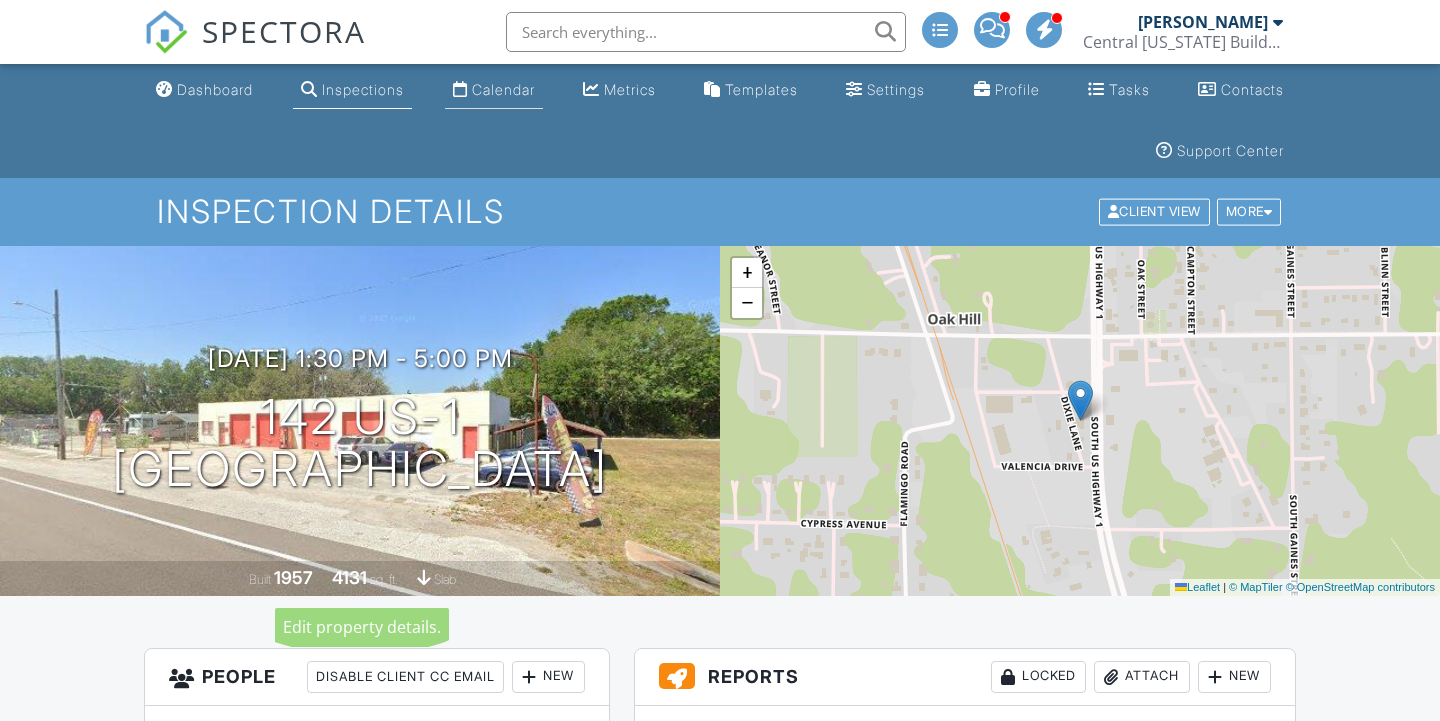 scroll, scrollTop: 0, scrollLeft: 0, axis: both 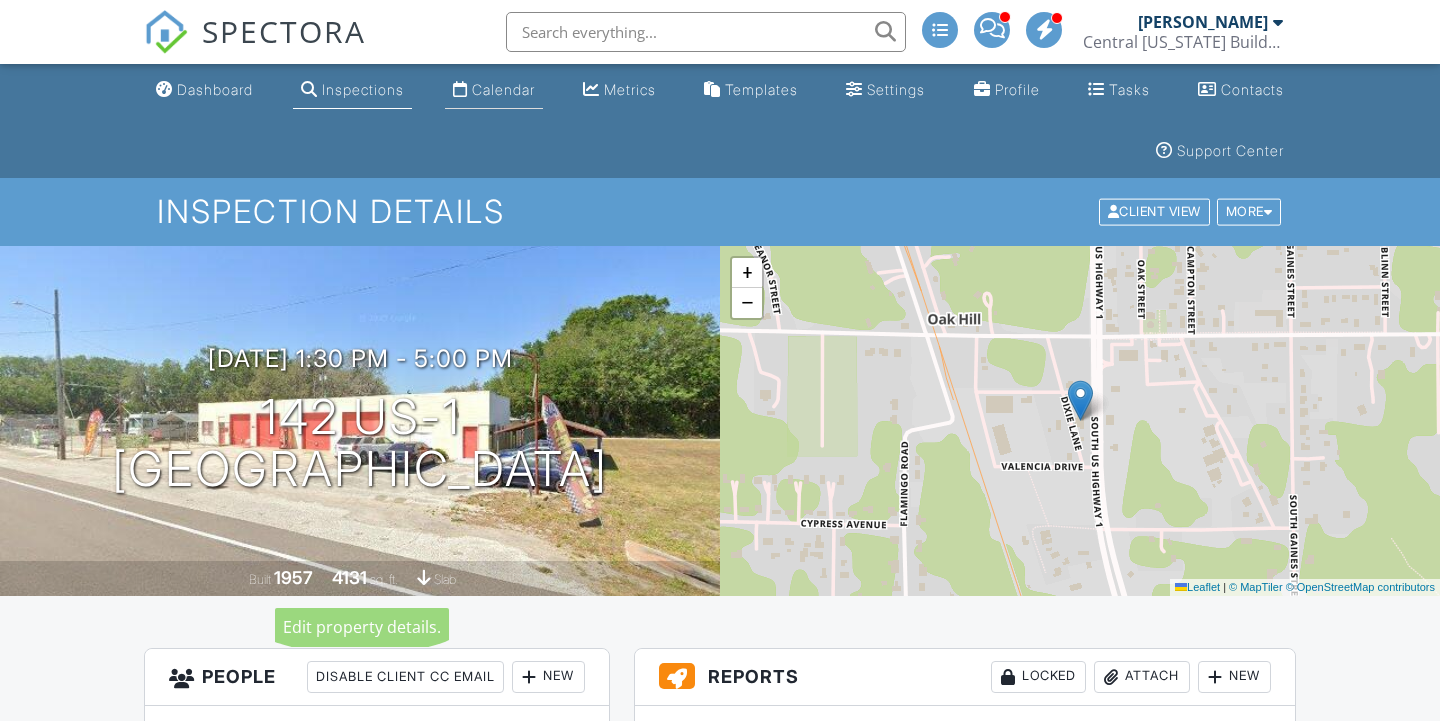 click on "Calendar" at bounding box center (494, 90) 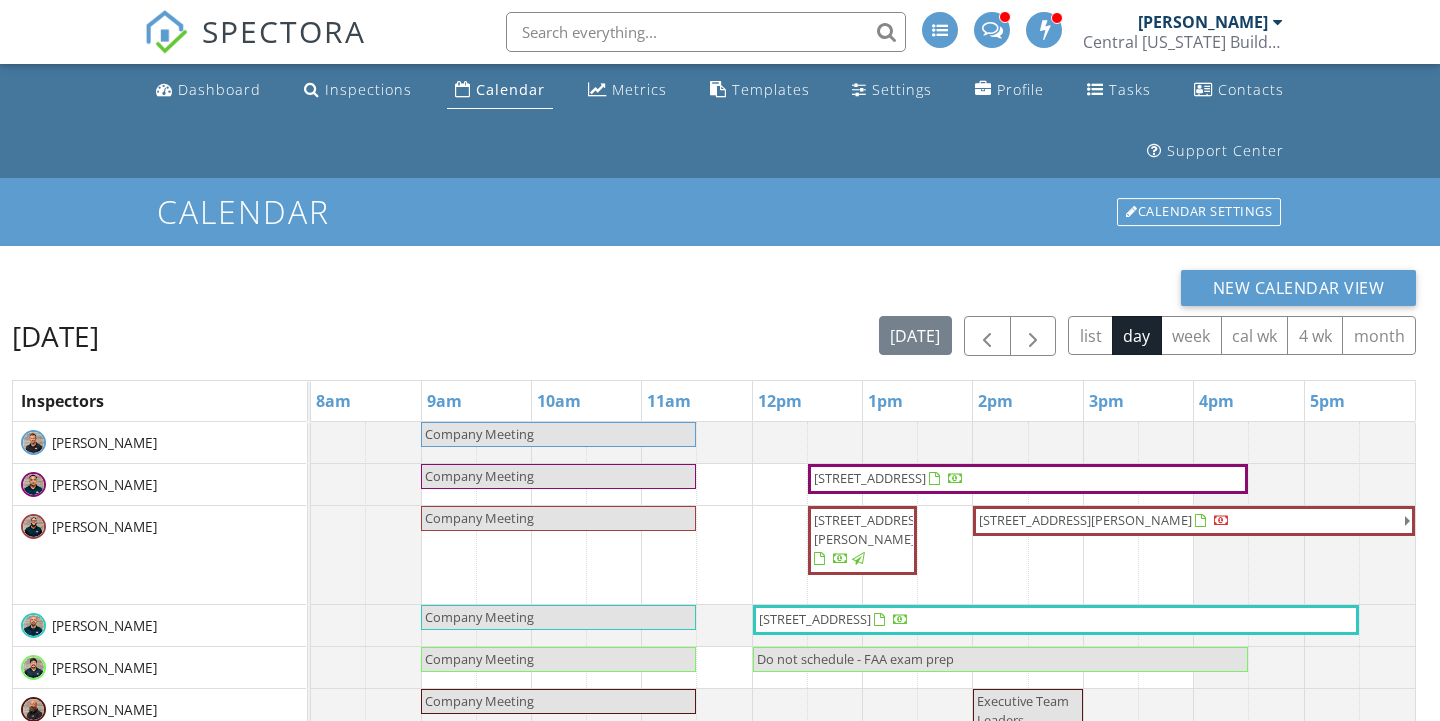 scroll, scrollTop: 0, scrollLeft: 0, axis: both 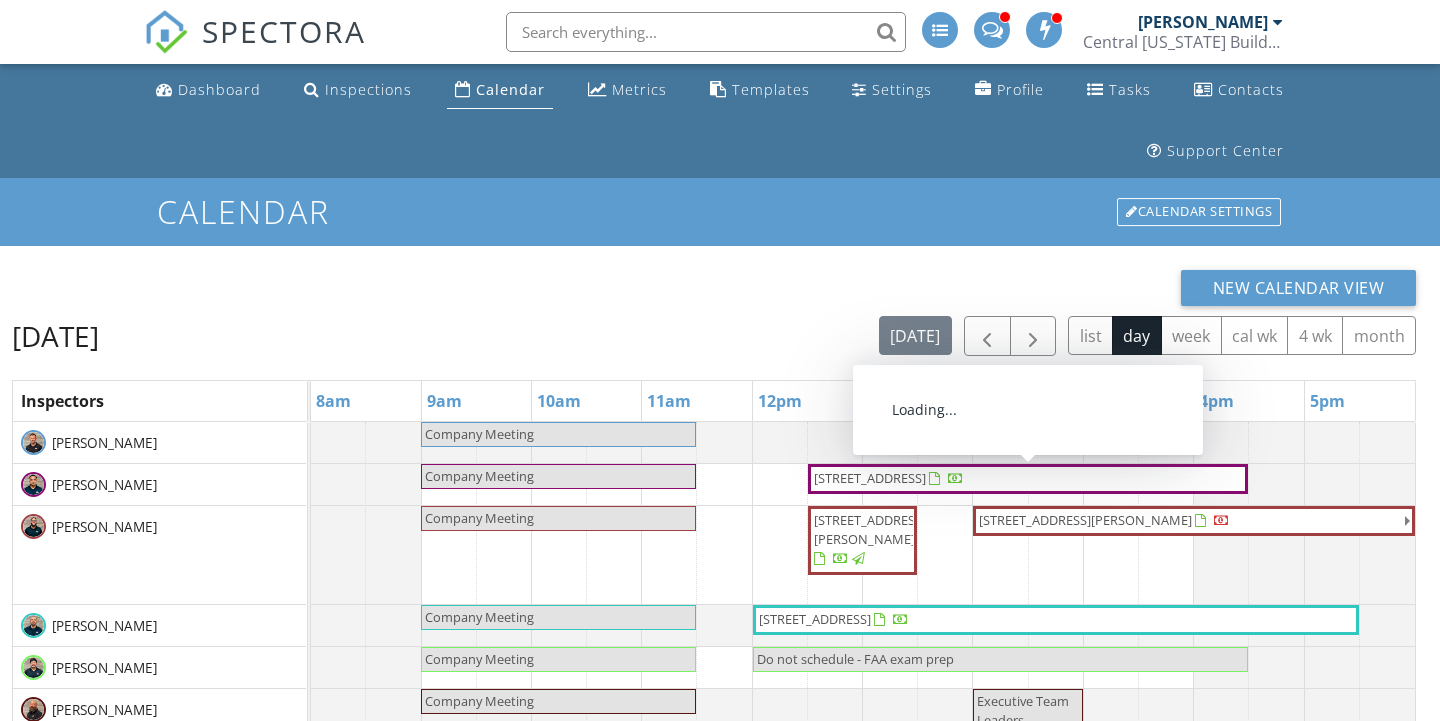 click on "5605 Gingham Dr , Kissimmee 34758" at bounding box center (870, 478) 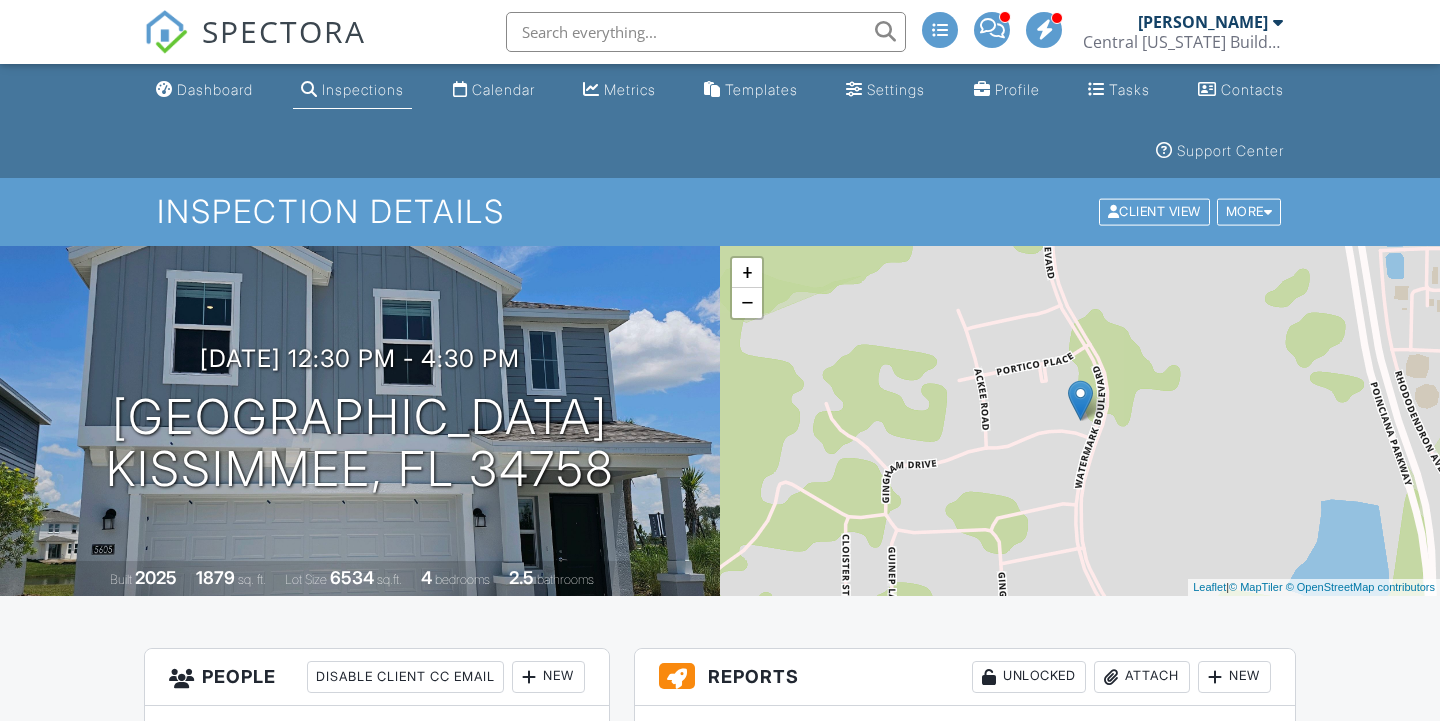 scroll, scrollTop: 0, scrollLeft: 0, axis: both 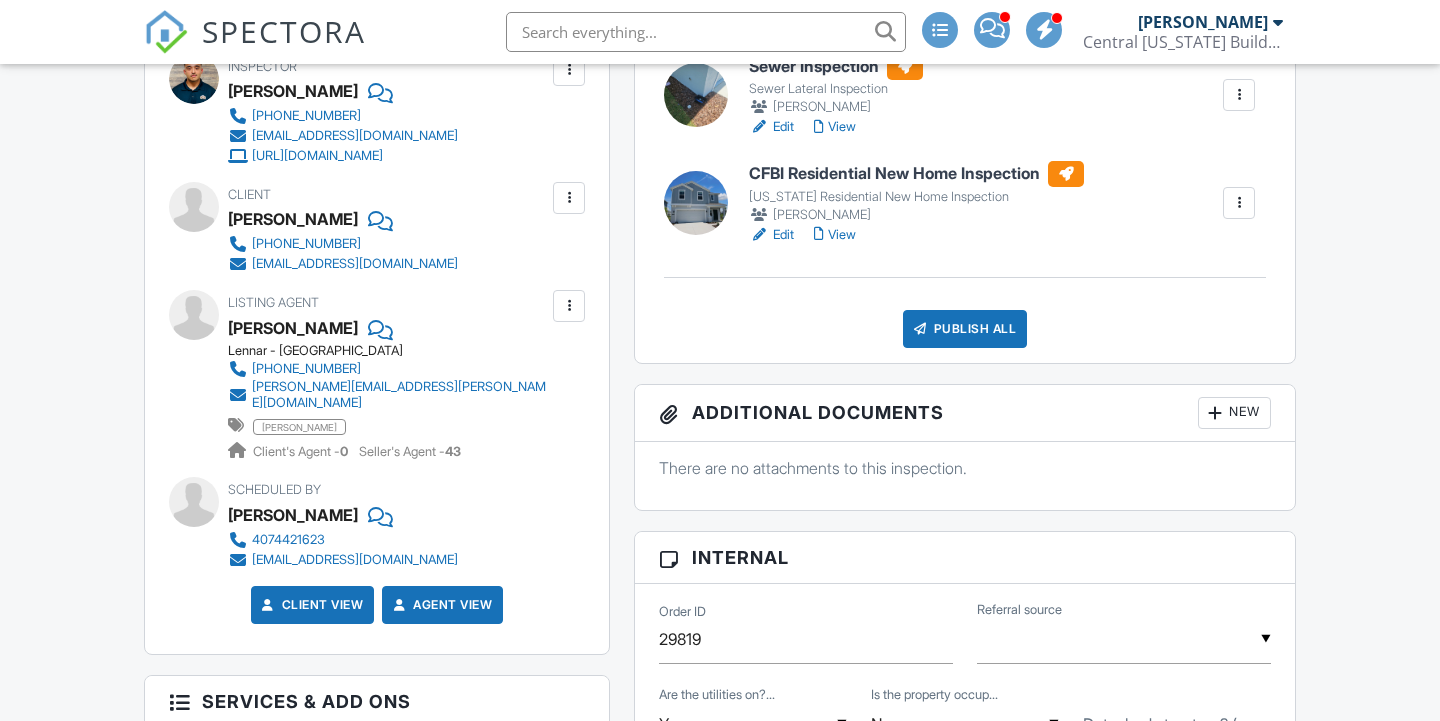 click on "Publish All" at bounding box center [965, 329] 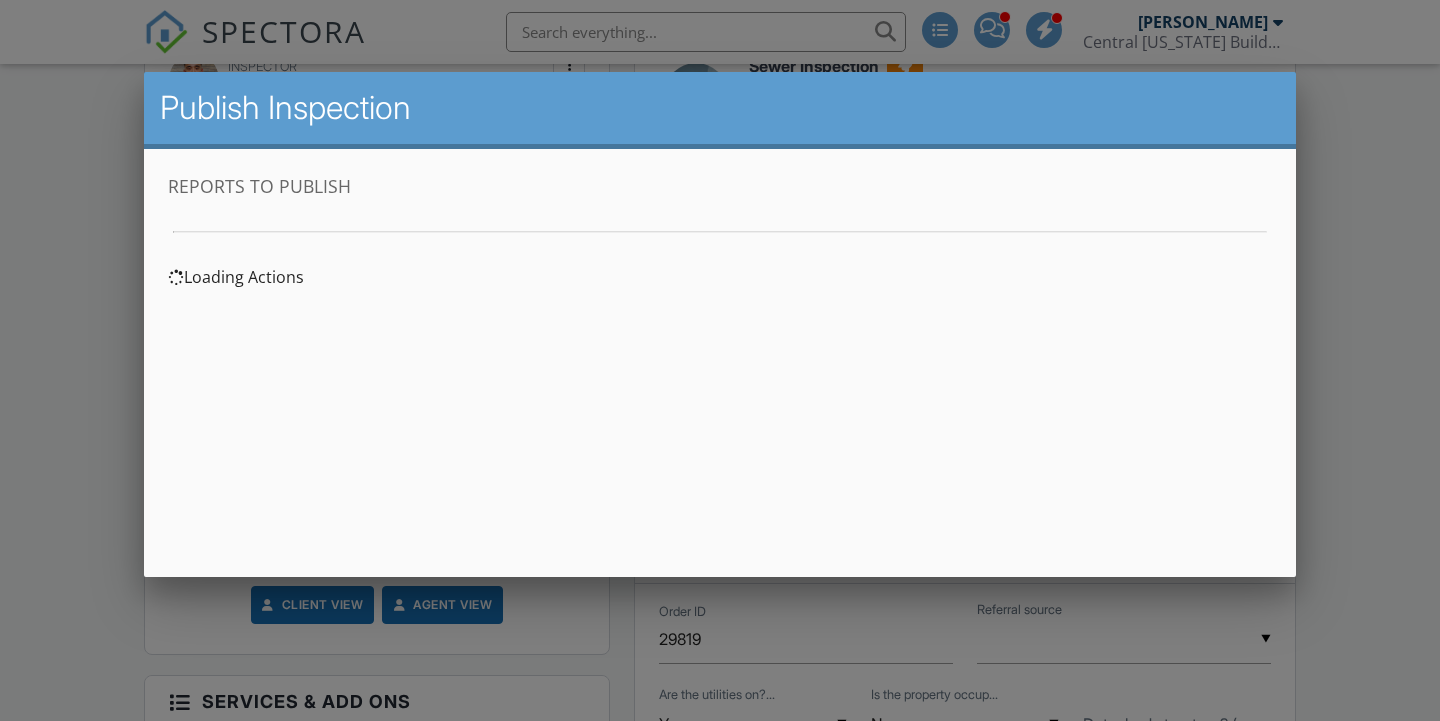 scroll, scrollTop: 0, scrollLeft: 0, axis: both 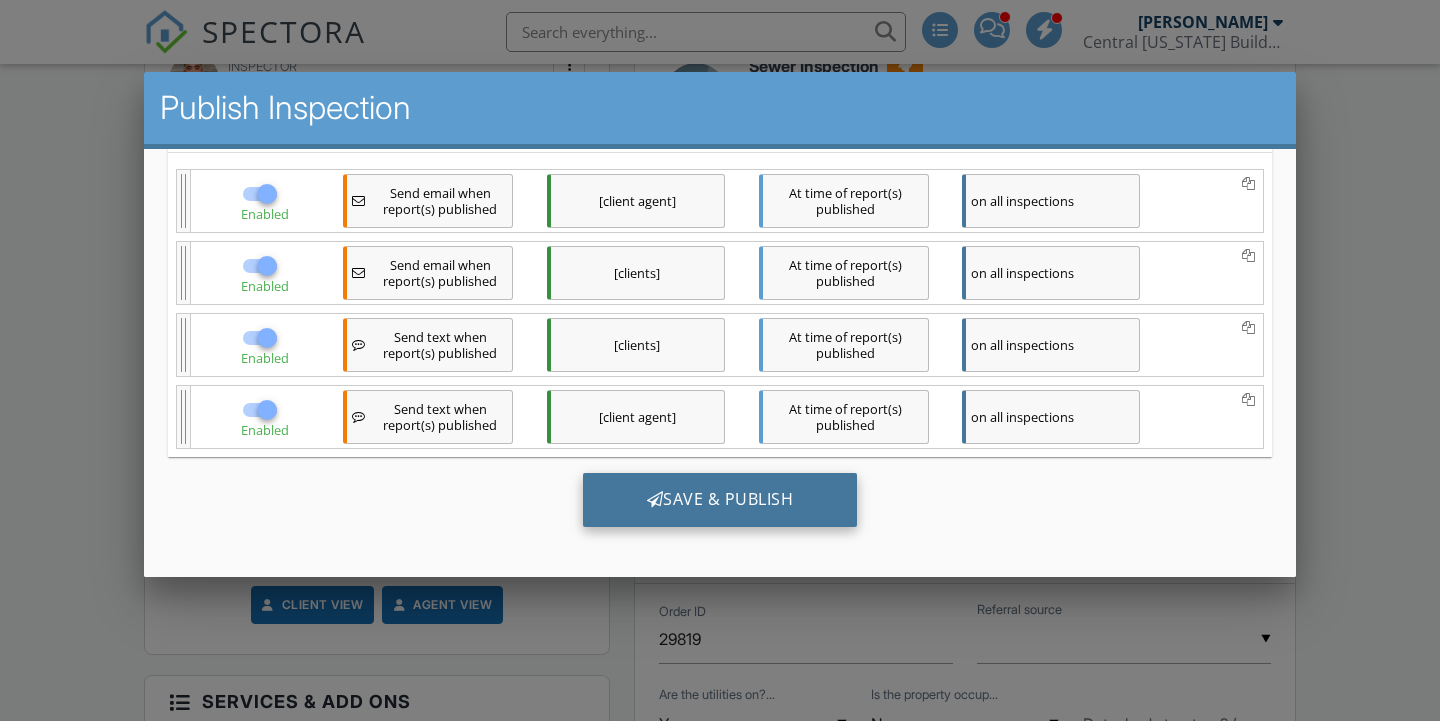 click on "Save & Publish" at bounding box center (720, 500) 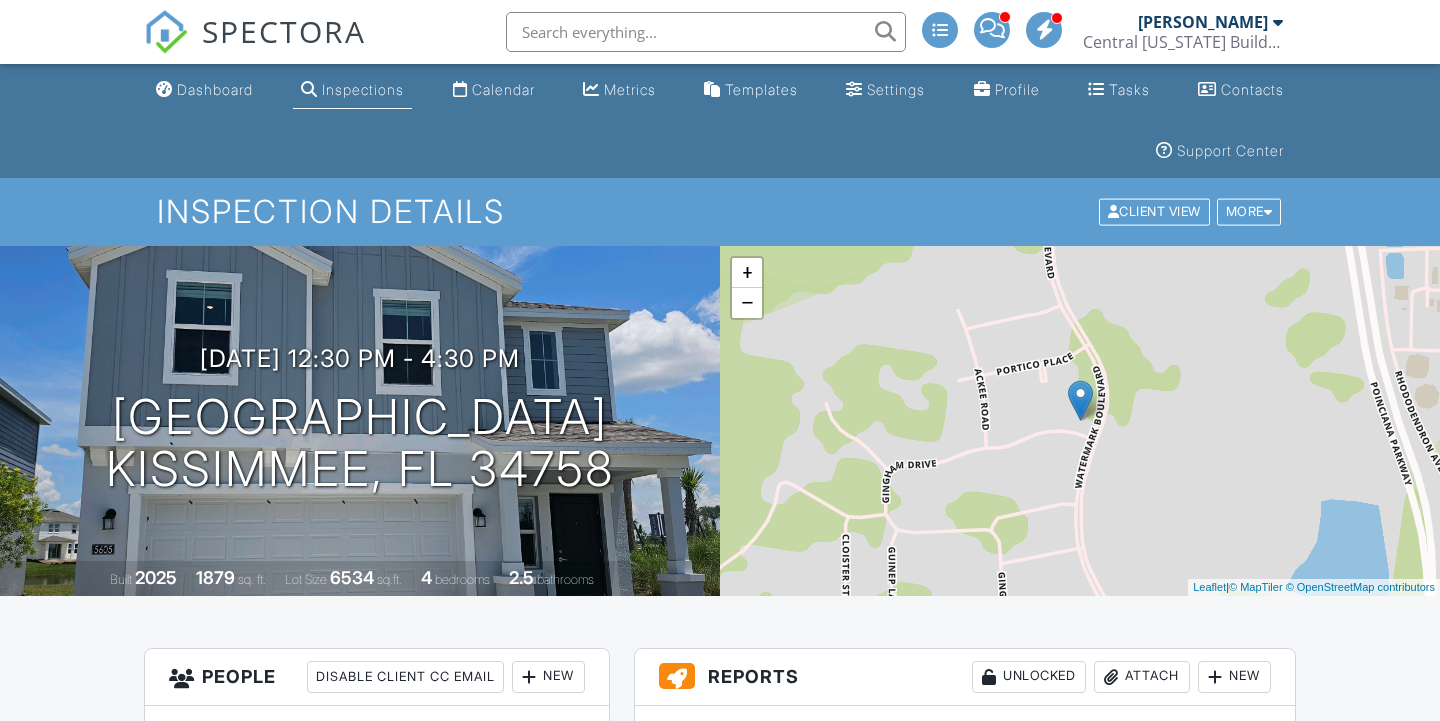 scroll, scrollTop: 0, scrollLeft: 0, axis: both 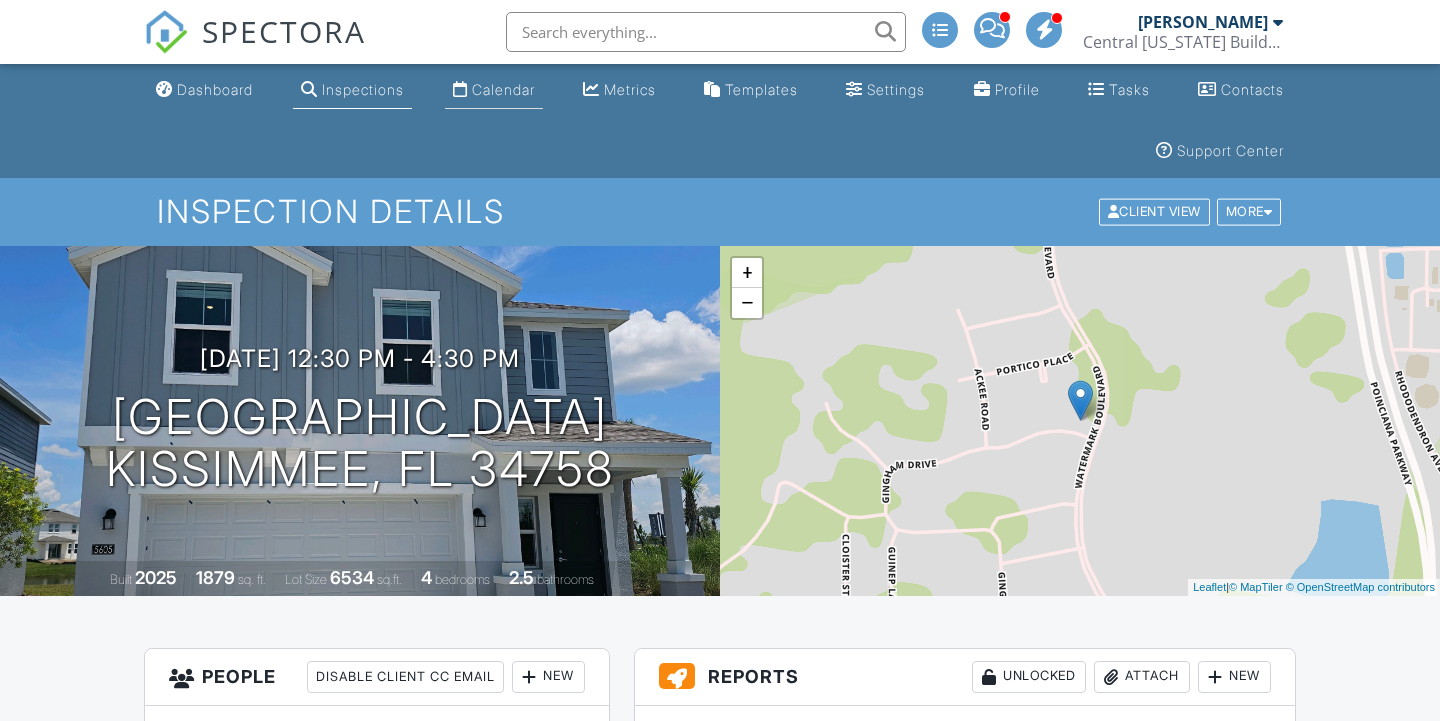 click on "Calendar" at bounding box center (503, 89) 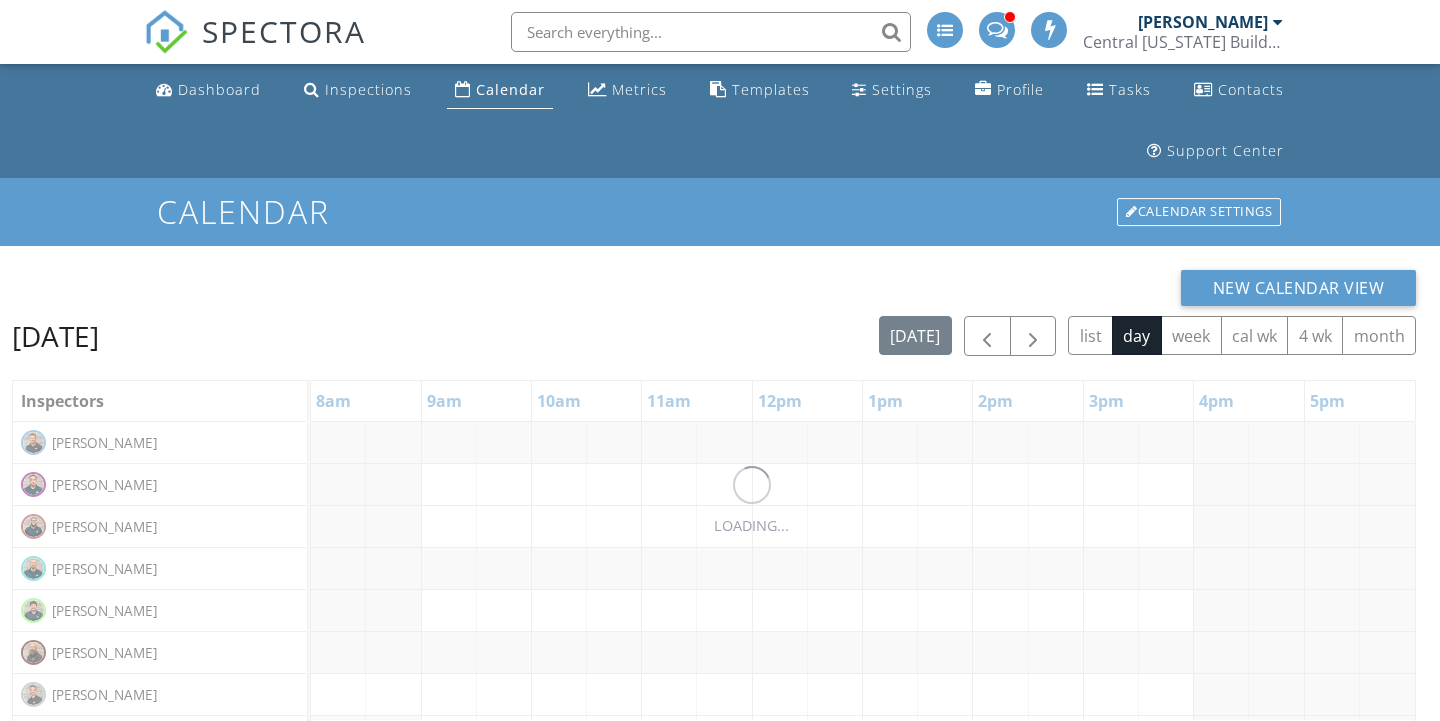 scroll, scrollTop: 0, scrollLeft: 0, axis: both 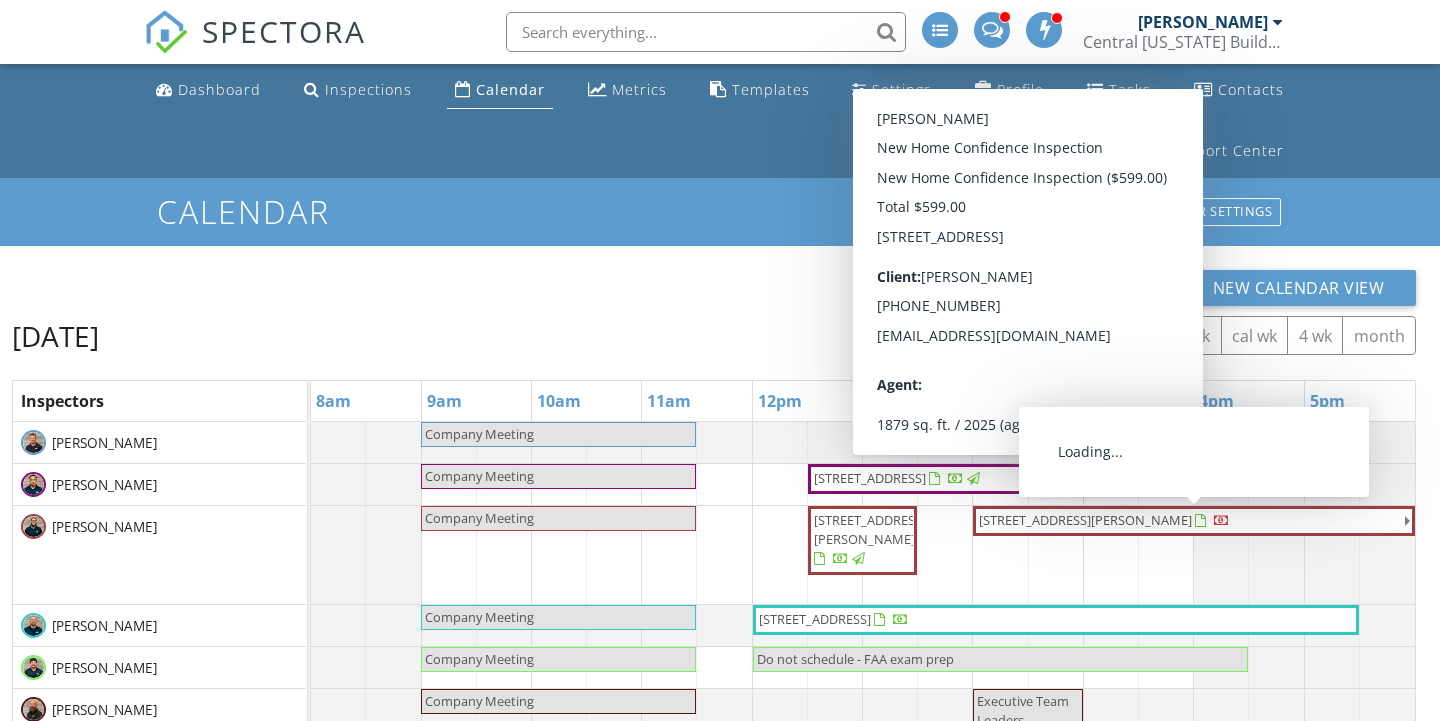 click on "[STREET_ADDRESS][PERSON_NAME]" at bounding box center (1085, 520) 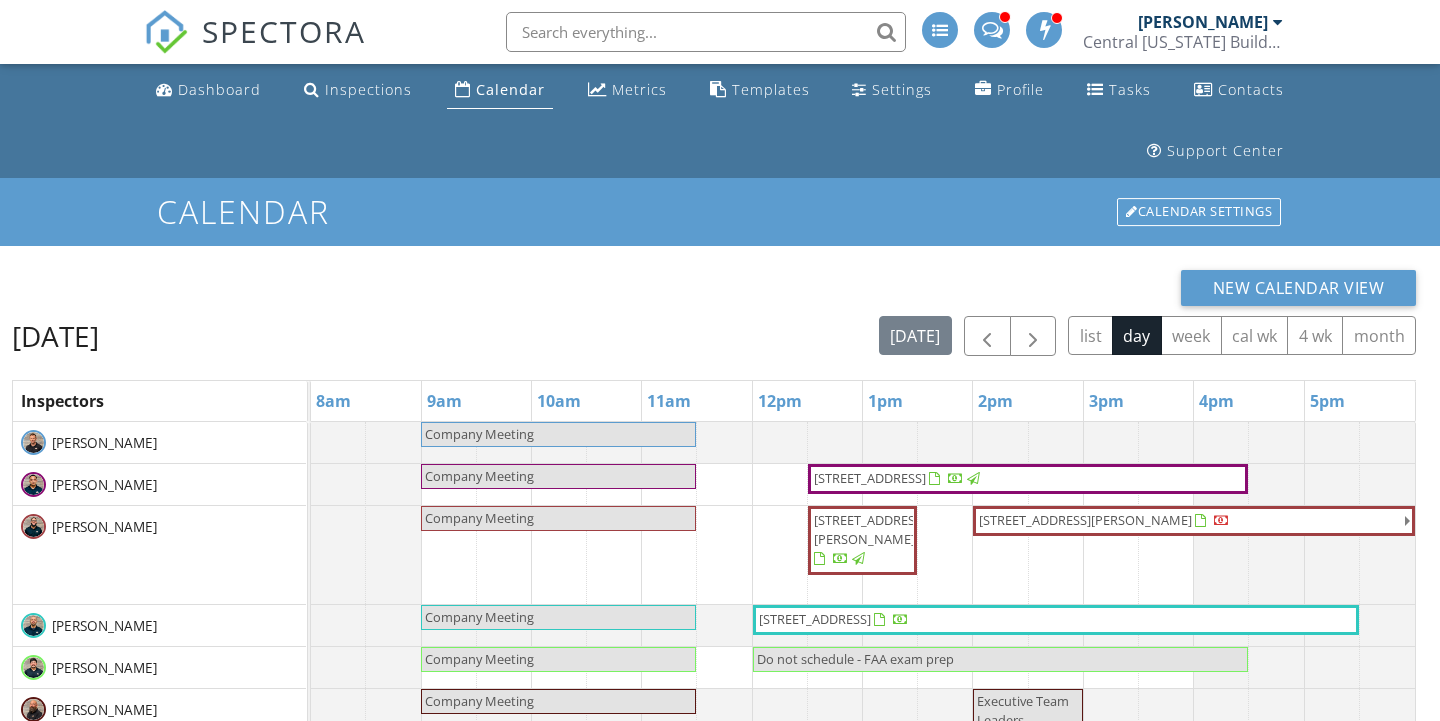 click on "2377 Victoria Dr , Davenport 33837" at bounding box center (1085, 520) 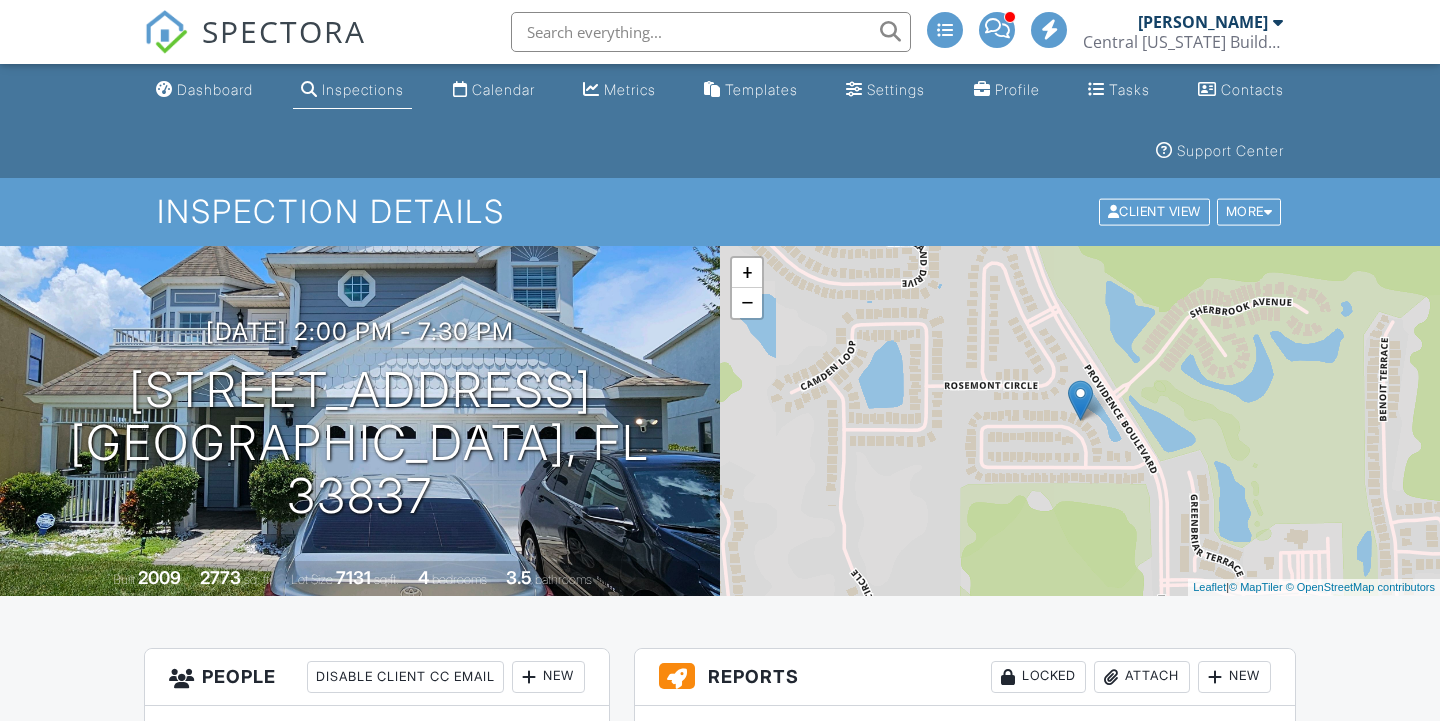 scroll, scrollTop: 392, scrollLeft: 0, axis: vertical 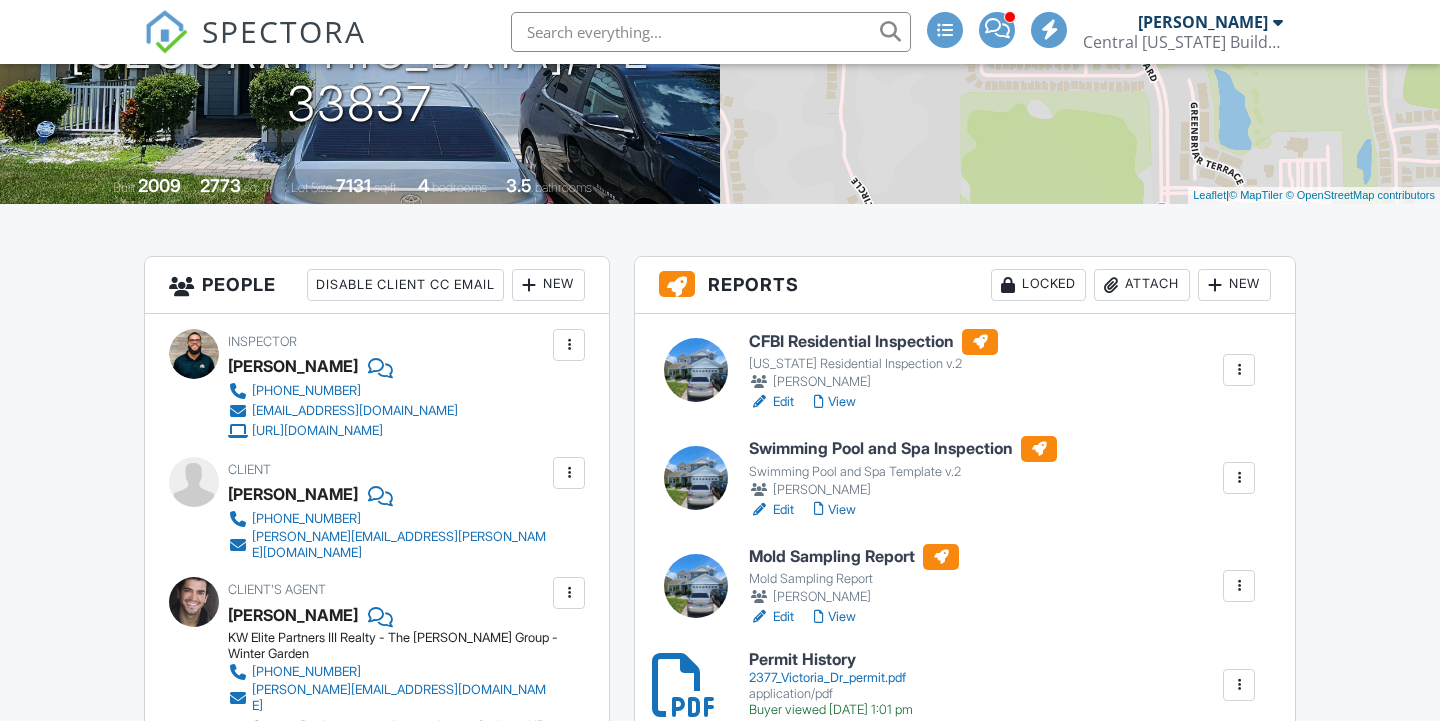 click on "View" at bounding box center [835, 402] 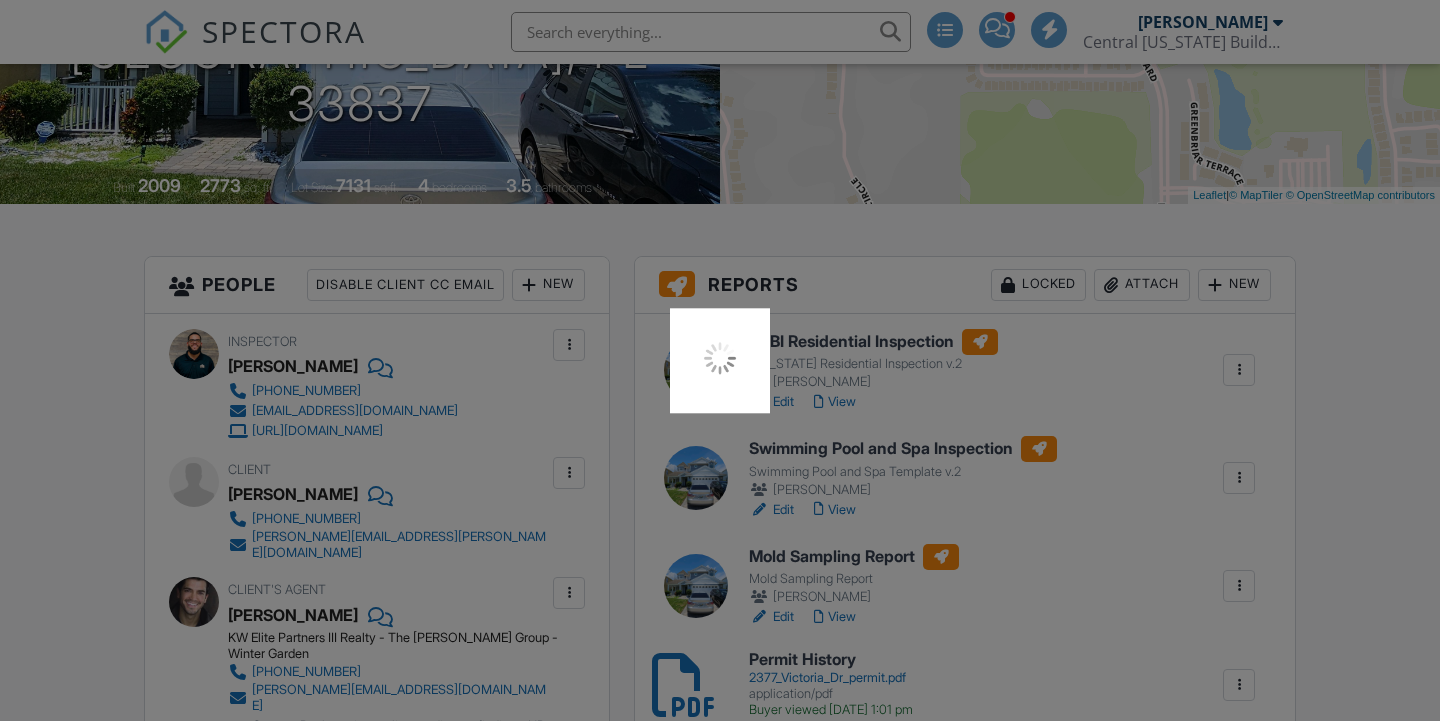 scroll, scrollTop: 392, scrollLeft: 0, axis: vertical 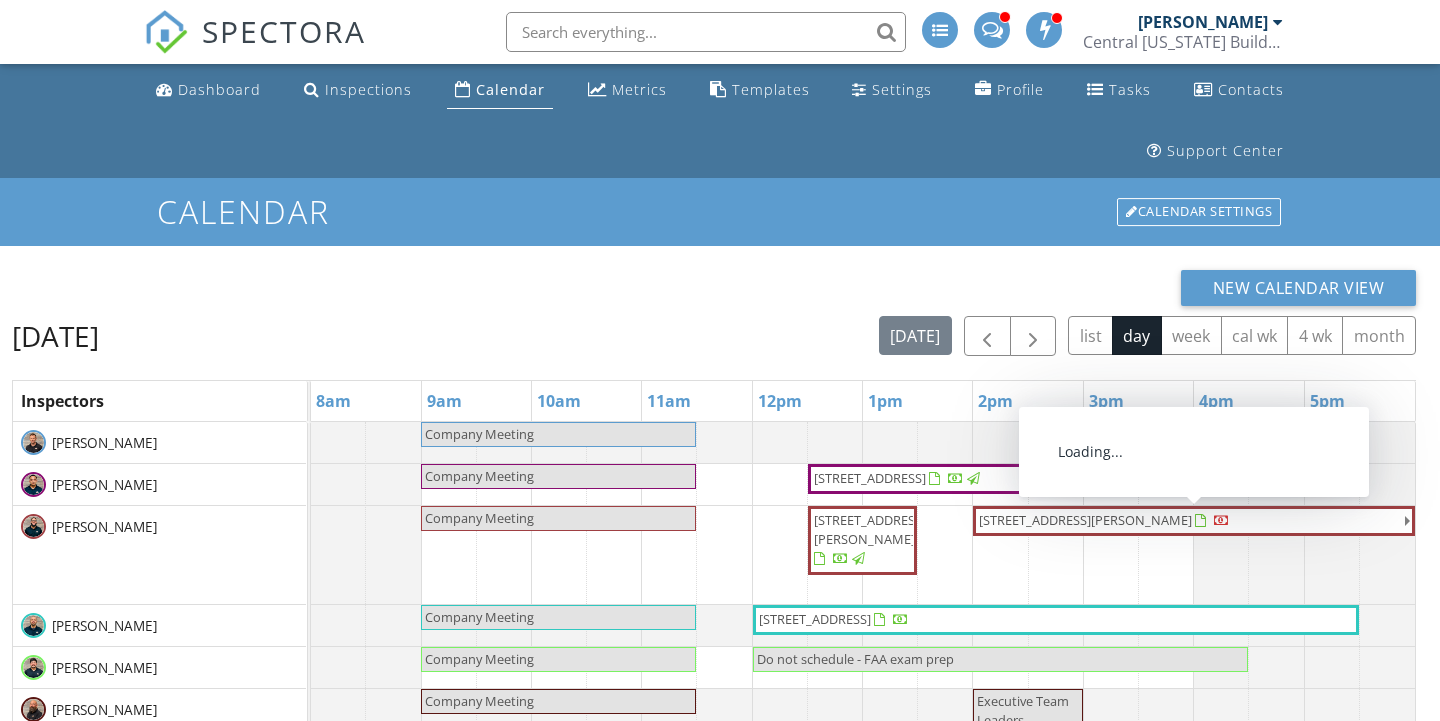 click on "2377 Victoria Dr , Davenport 33837" at bounding box center [1085, 520] 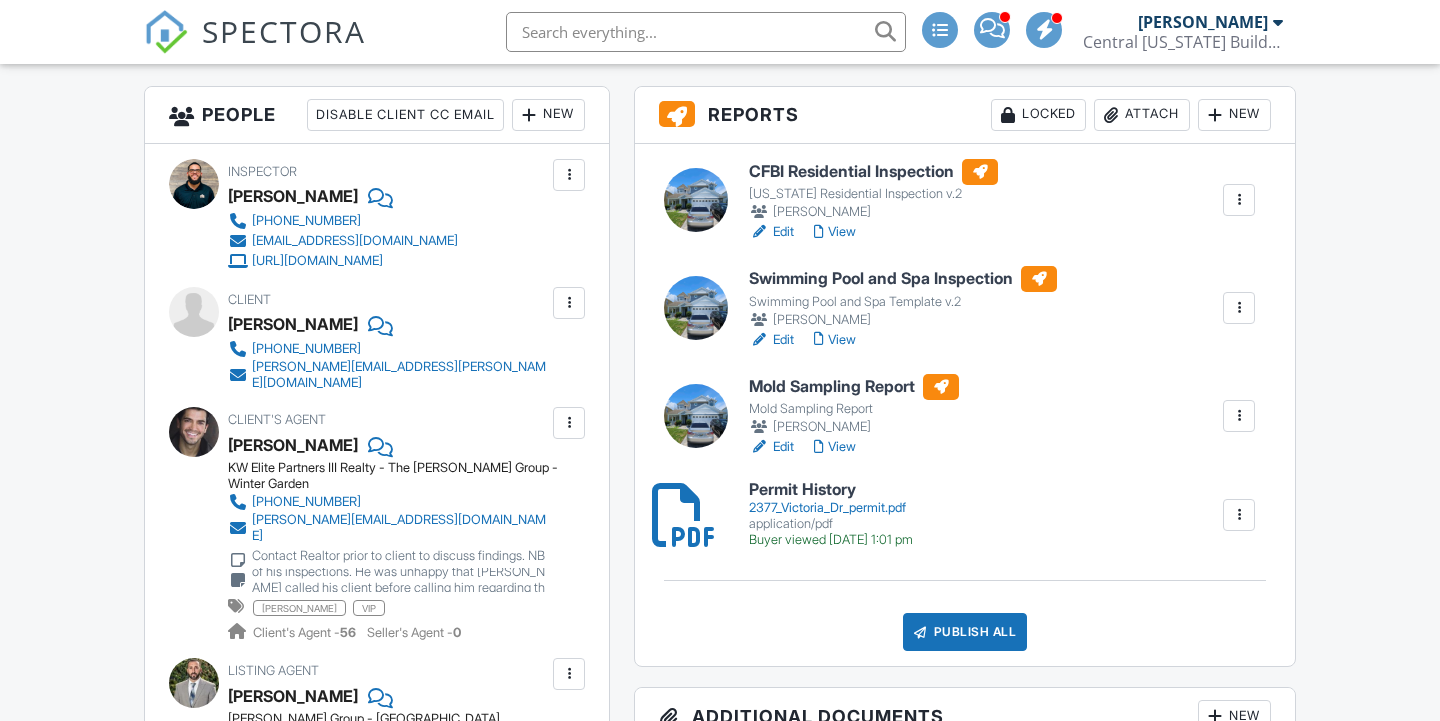 scroll, scrollTop: 562, scrollLeft: 0, axis: vertical 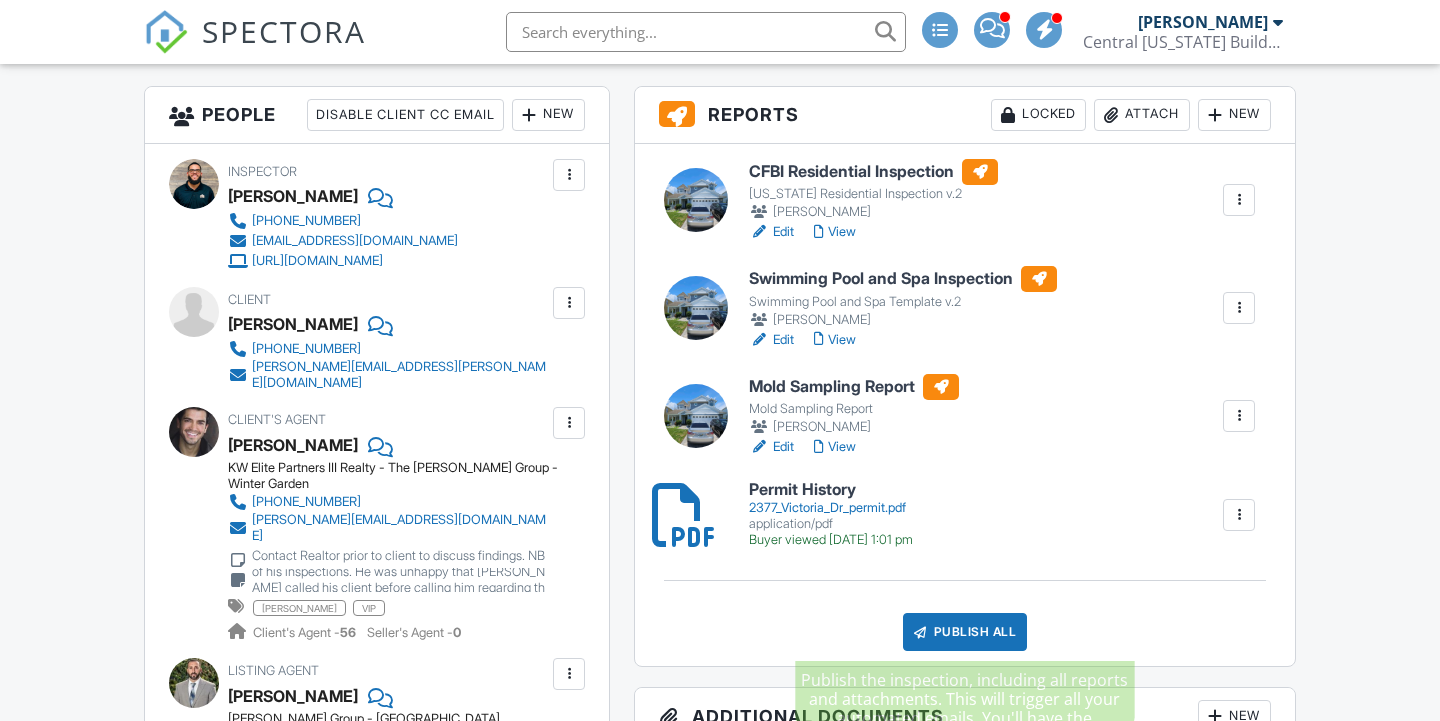 click on "Publish All" at bounding box center [965, 632] 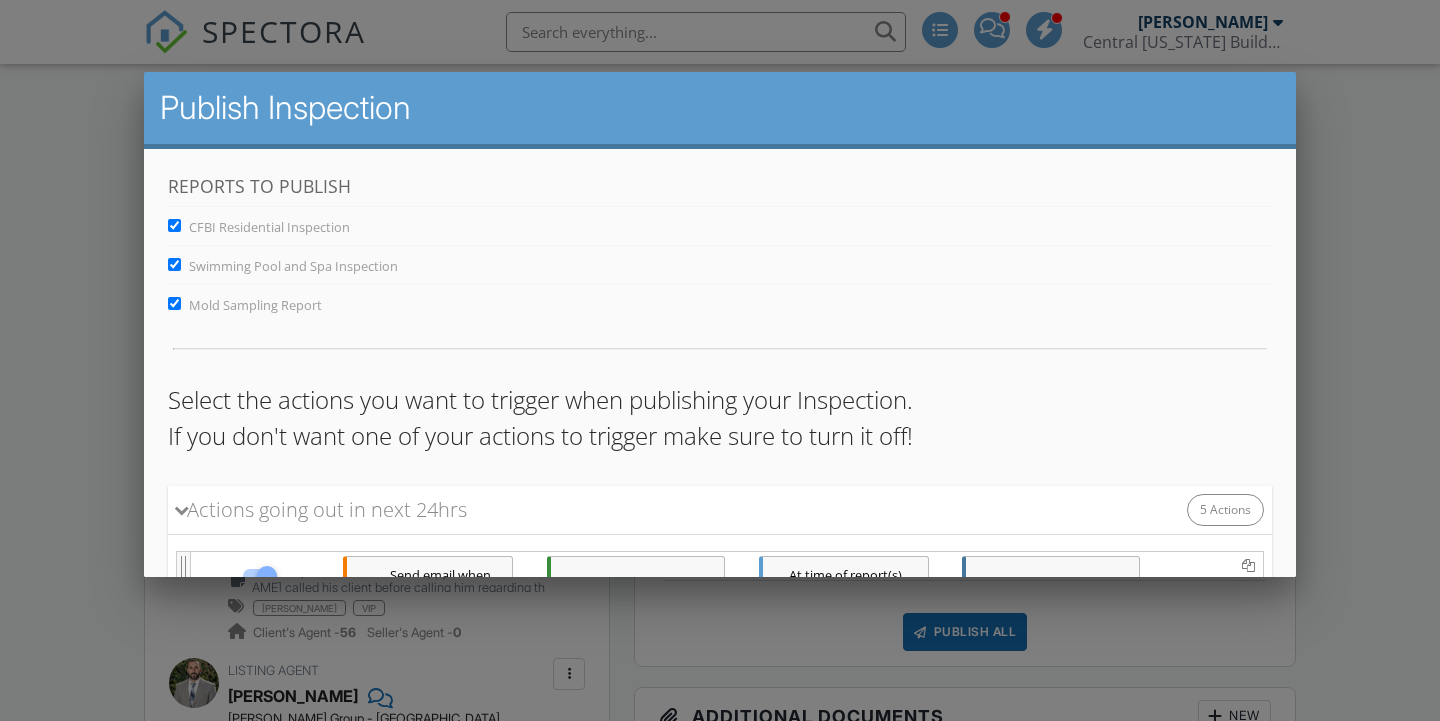 scroll, scrollTop: 0, scrollLeft: 0, axis: both 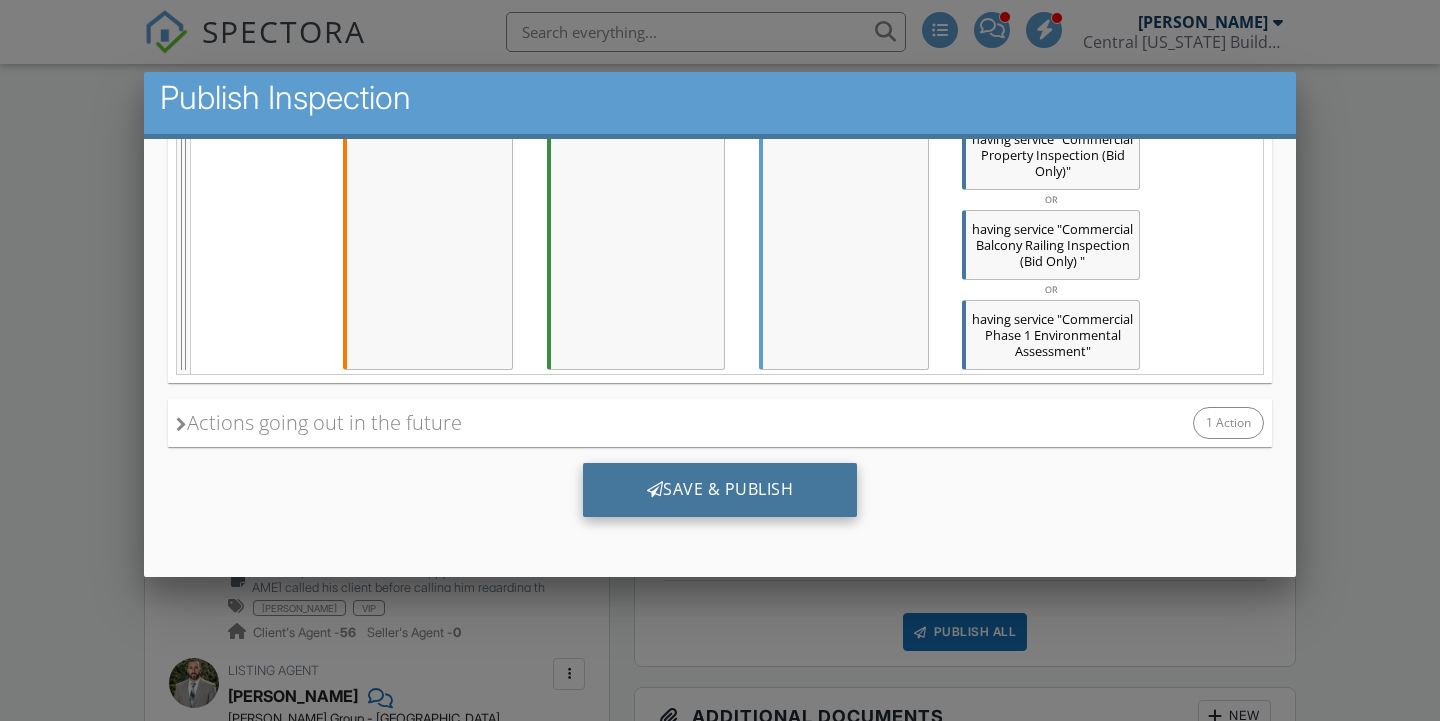 click on "Save & Publish" at bounding box center [720, 490] 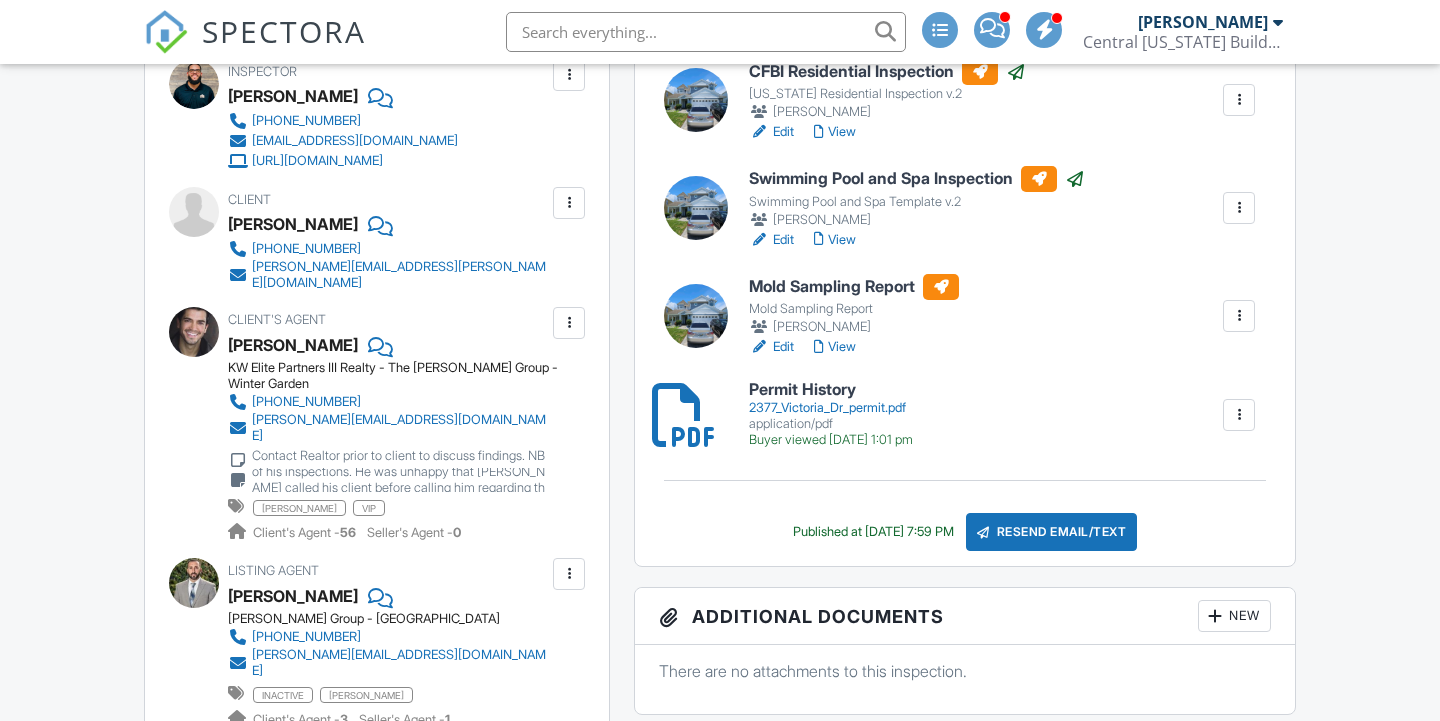 scroll, scrollTop: 671, scrollLeft: 0, axis: vertical 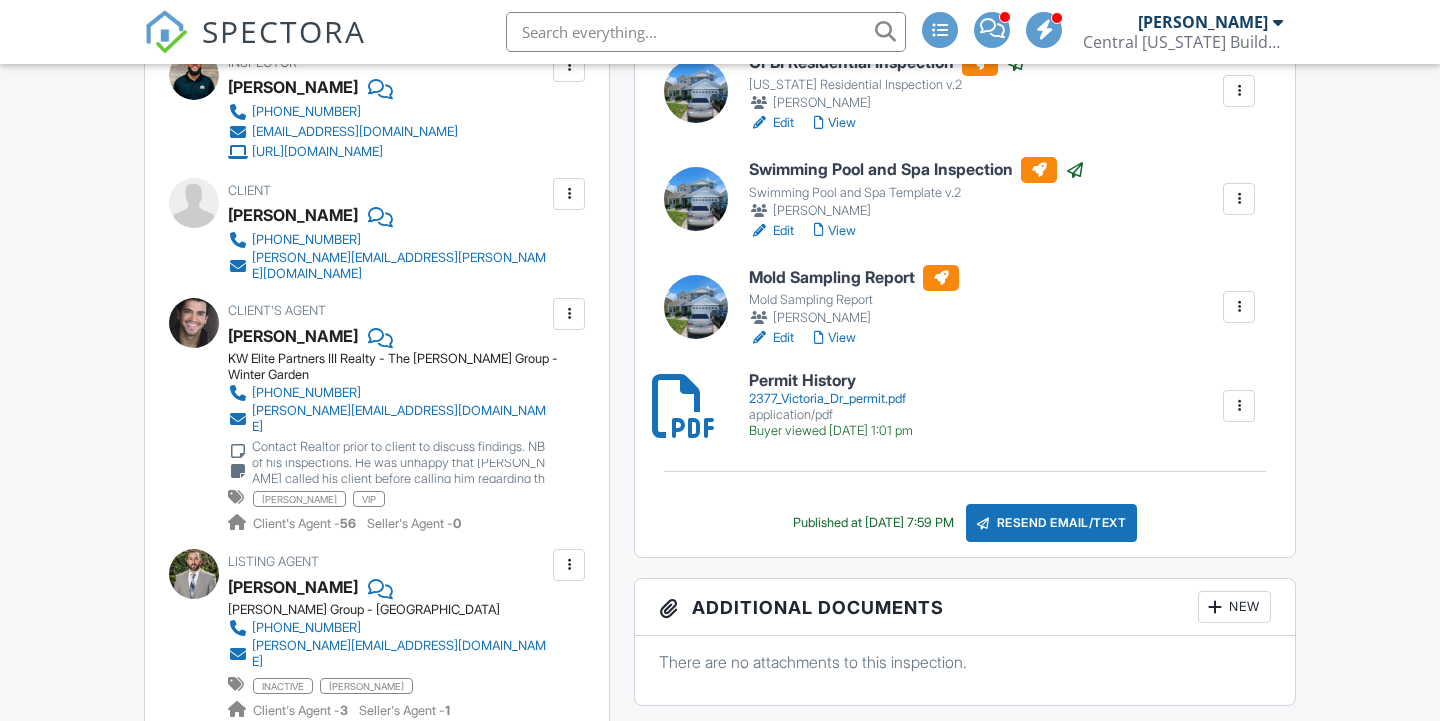 click on "View" at bounding box center (835, 338) 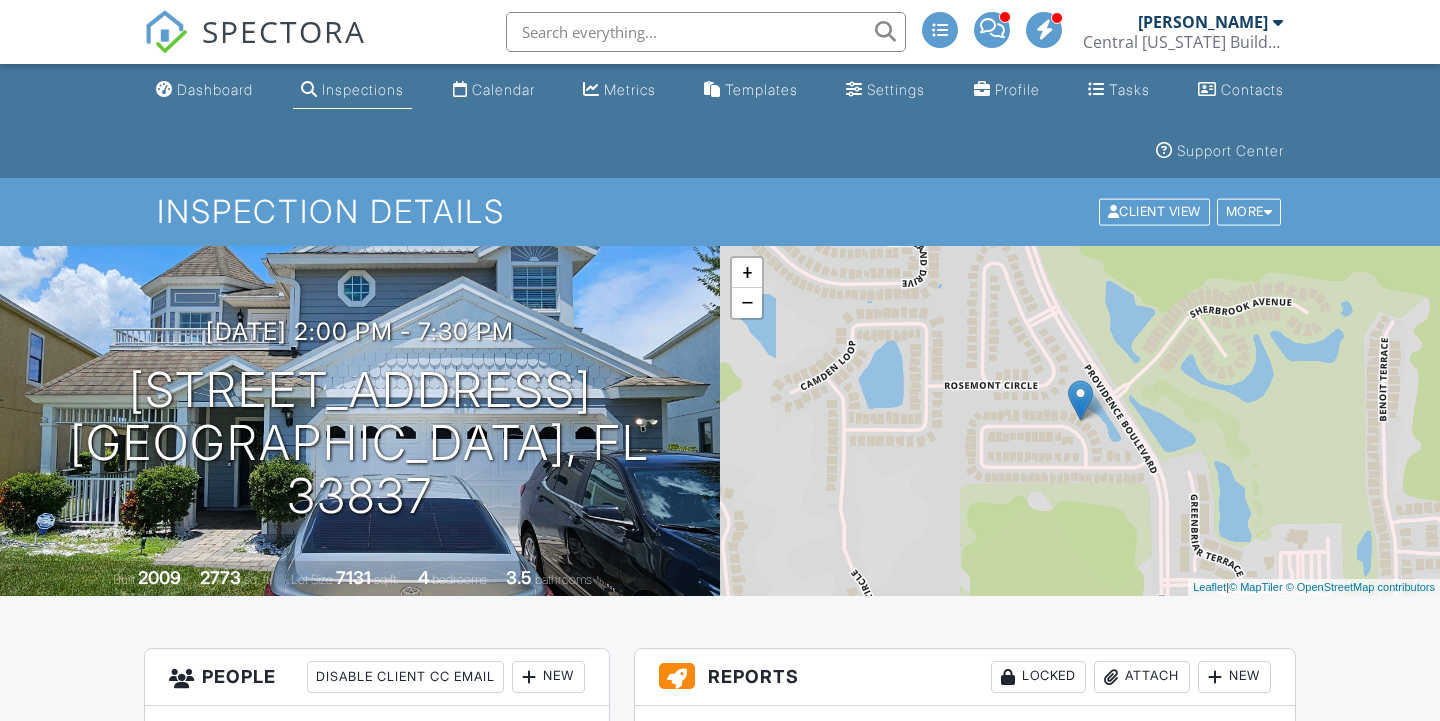 scroll, scrollTop: 0, scrollLeft: 0, axis: both 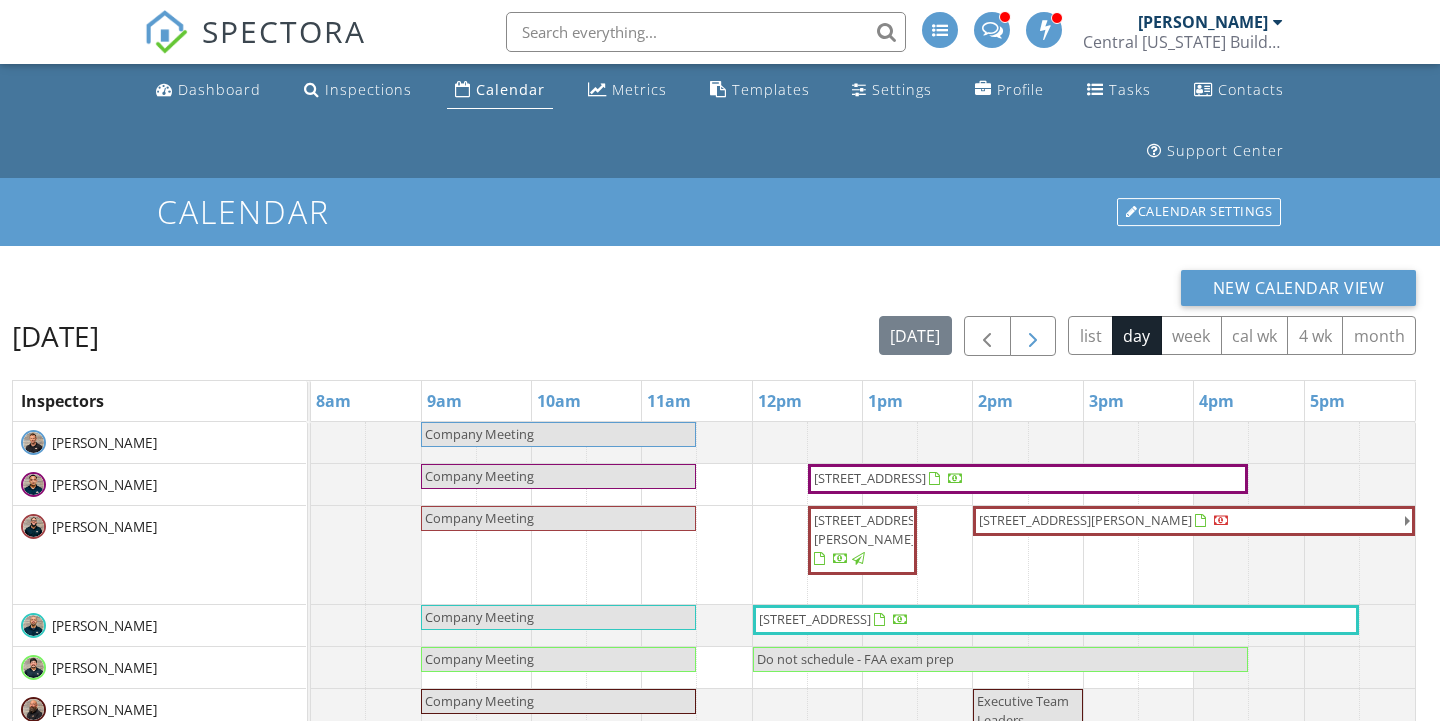 click at bounding box center (1033, 337) 